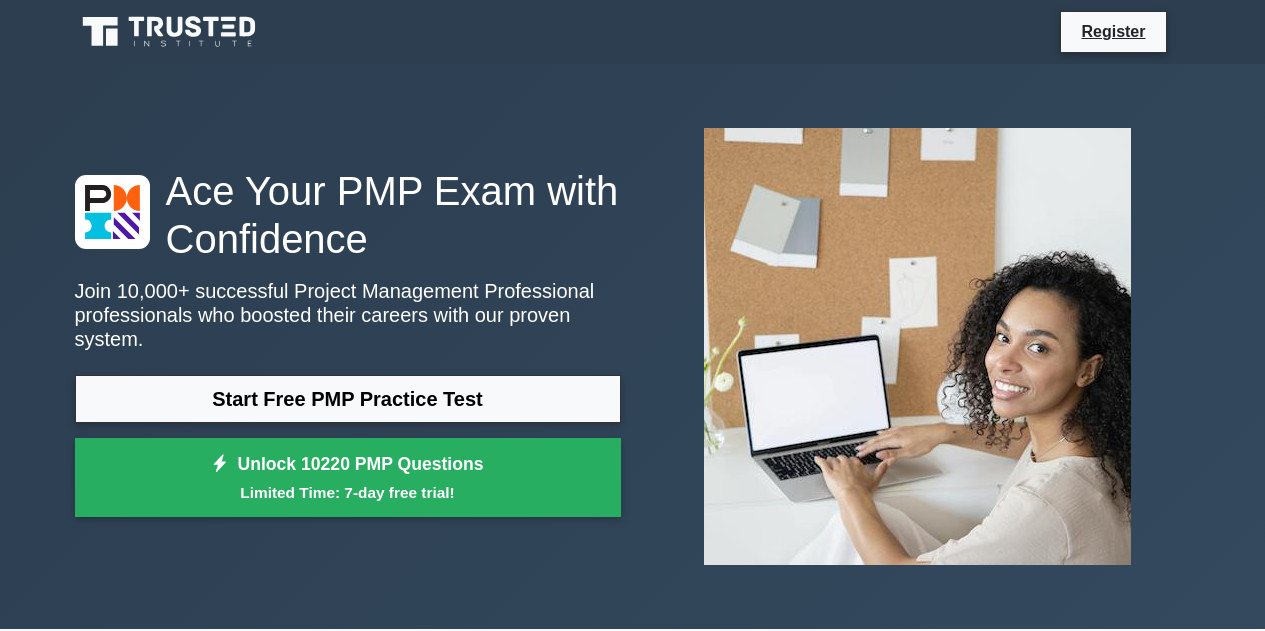 scroll, scrollTop: 482, scrollLeft: 0, axis: vertical 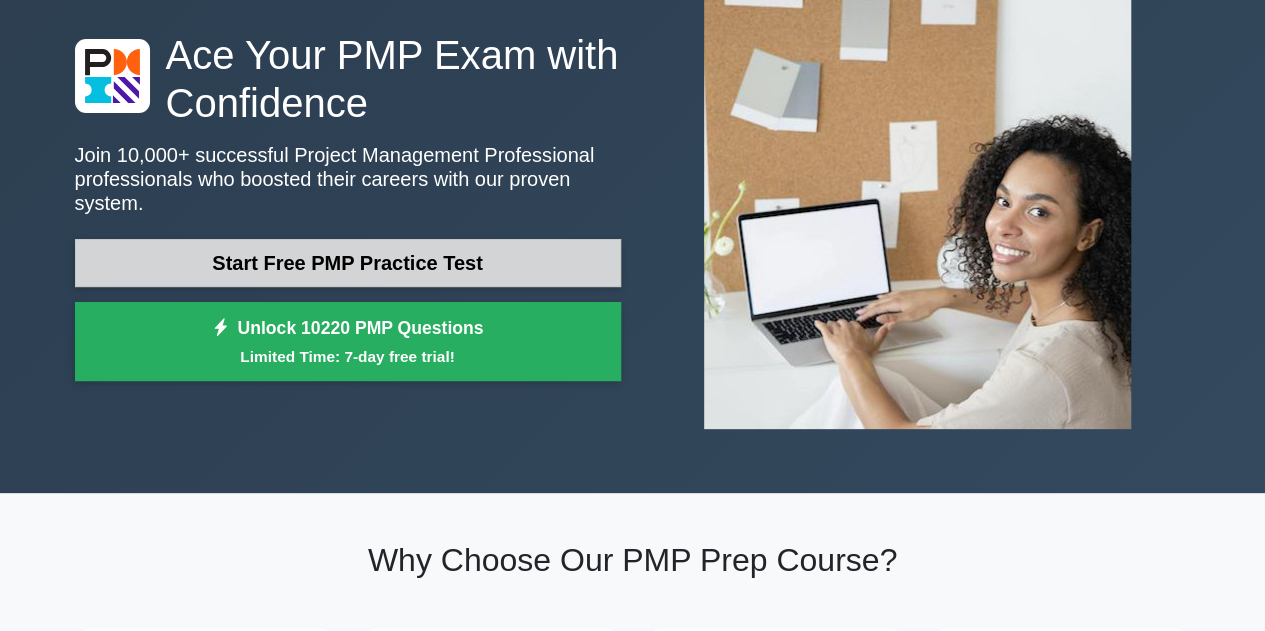 click on "Start Free PMP Practice Test" at bounding box center (348, 263) 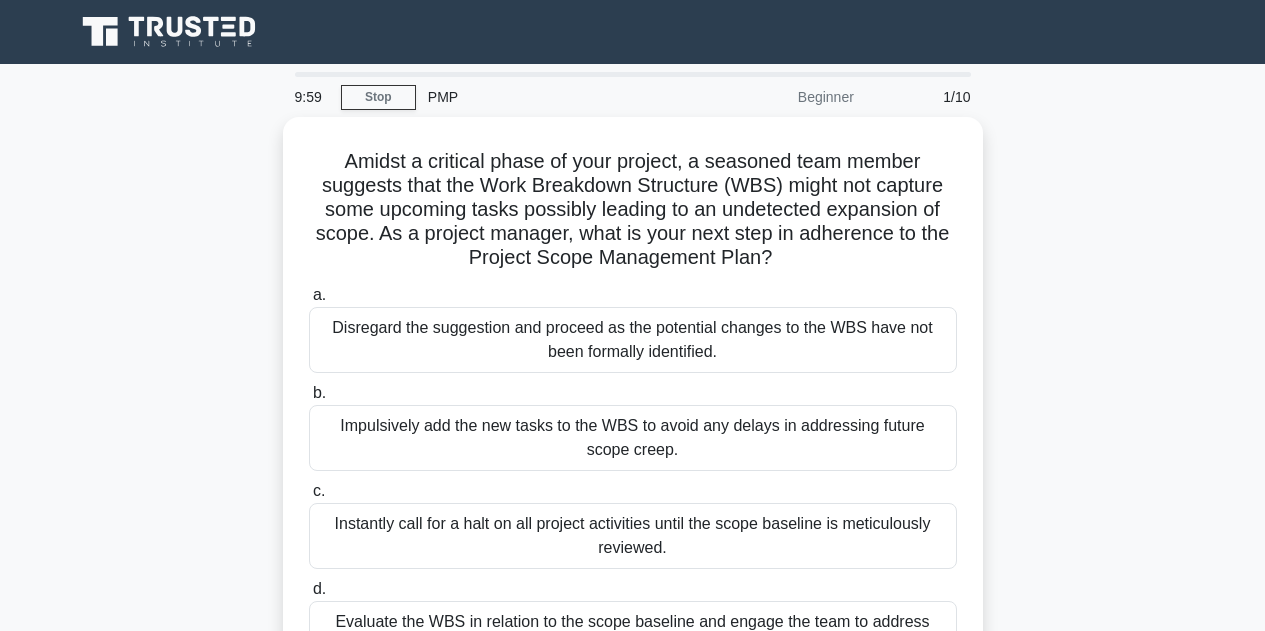 scroll, scrollTop: 0, scrollLeft: 0, axis: both 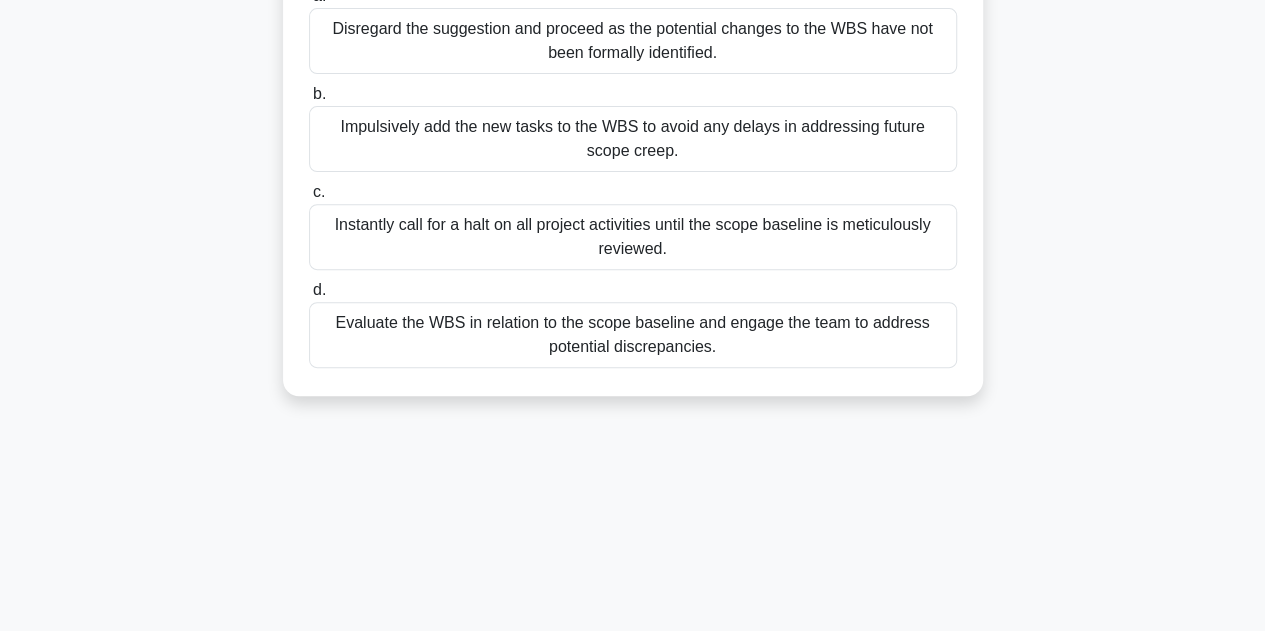 click on "Evaluate the WBS in relation to the scope baseline and engage the team to address potential discrepancies." at bounding box center [633, 335] 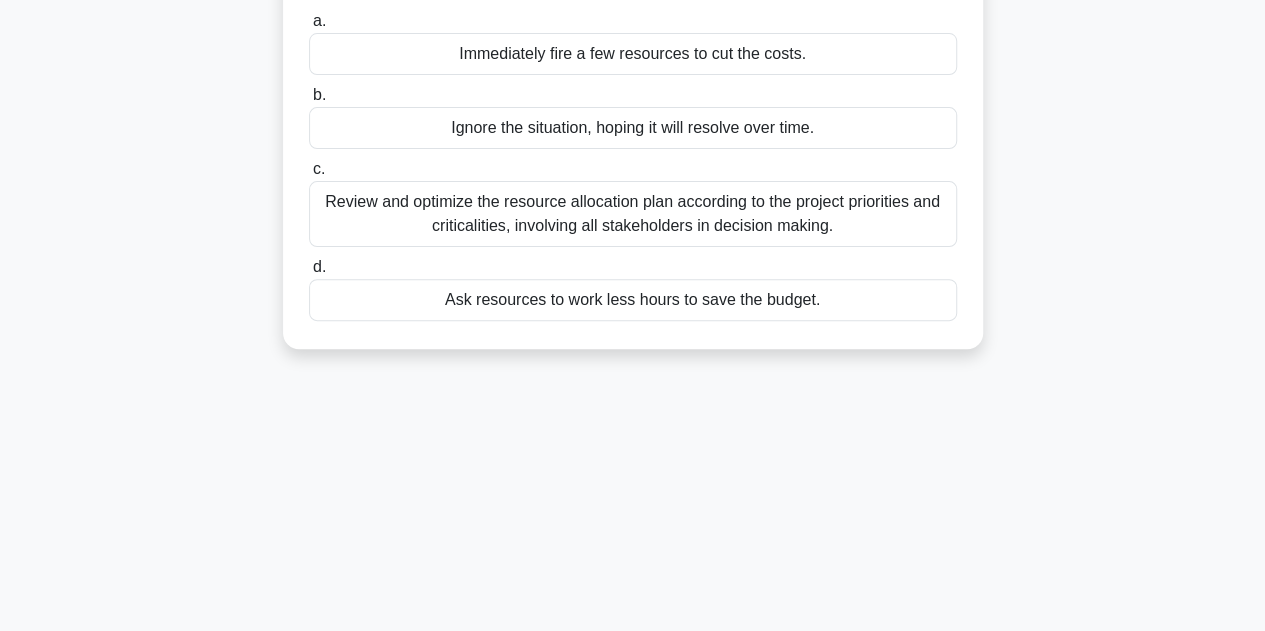 scroll, scrollTop: 0, scrollLeft: 0, axis: both 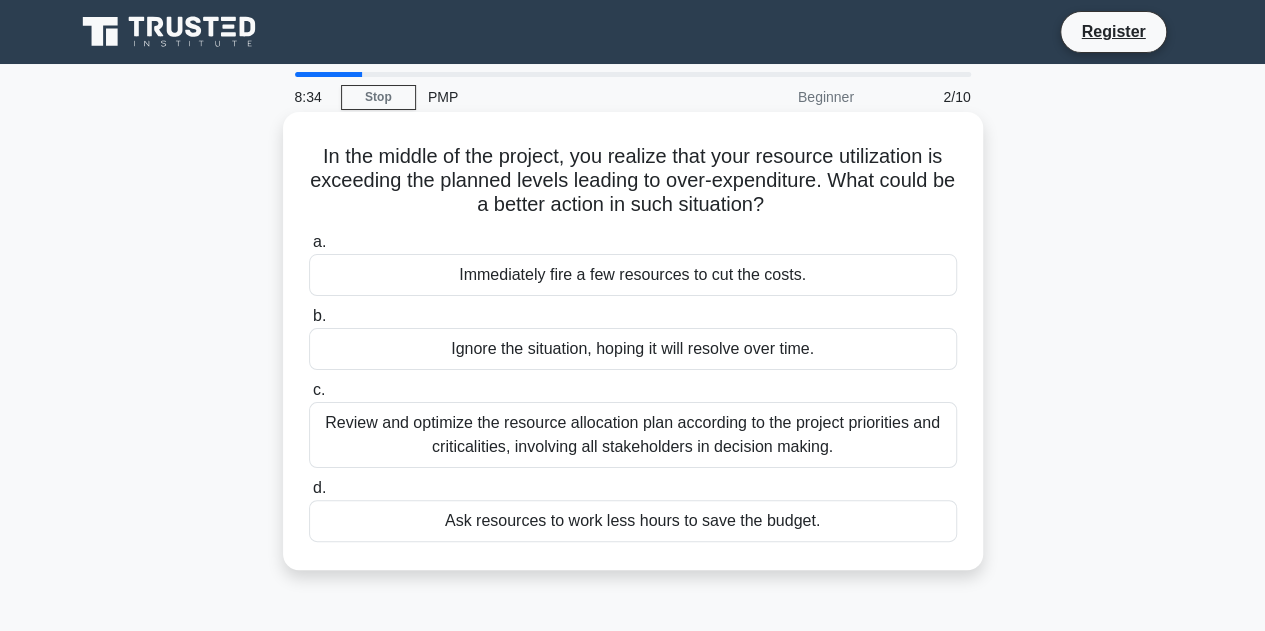 click on "Review and optimize the resource allocation plan according to the project priorities and criticalities, involving all stakeholders in decision making." at bounding box center [633, 435] 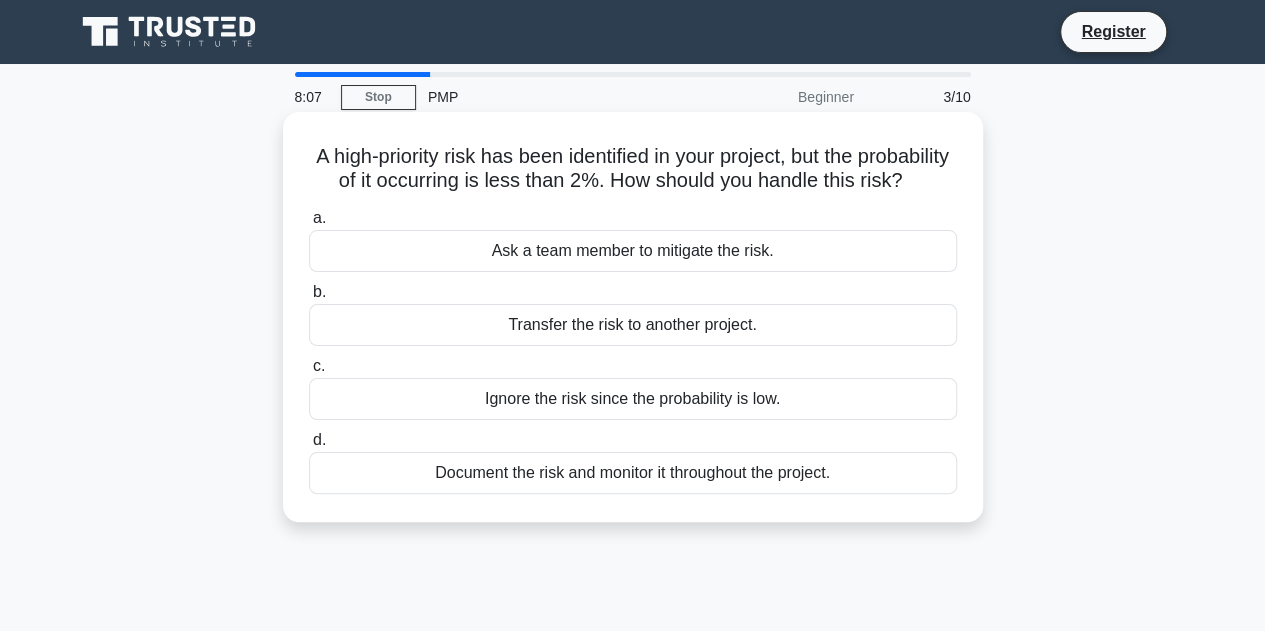 click on "Document the risk and monitor it throughout the project." at bounding box center [633, 473] 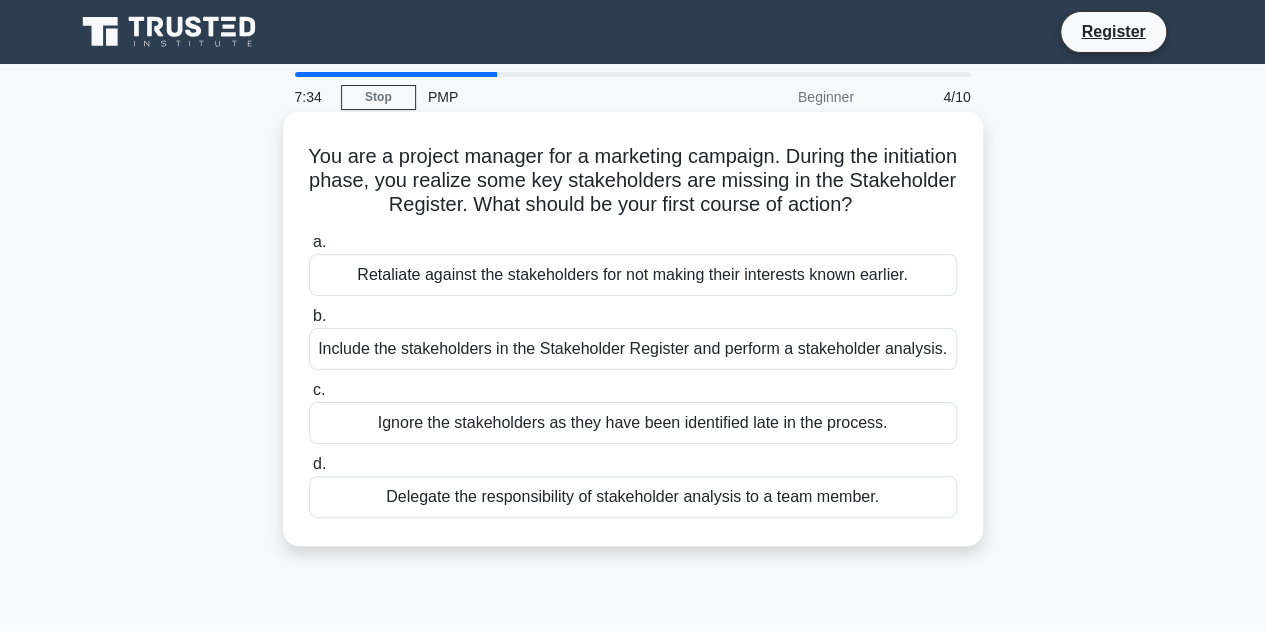 click on "Include the stakeholders in the Stakeholder Register and perform a stakeholder analysis." at bounding box center (633, 349) 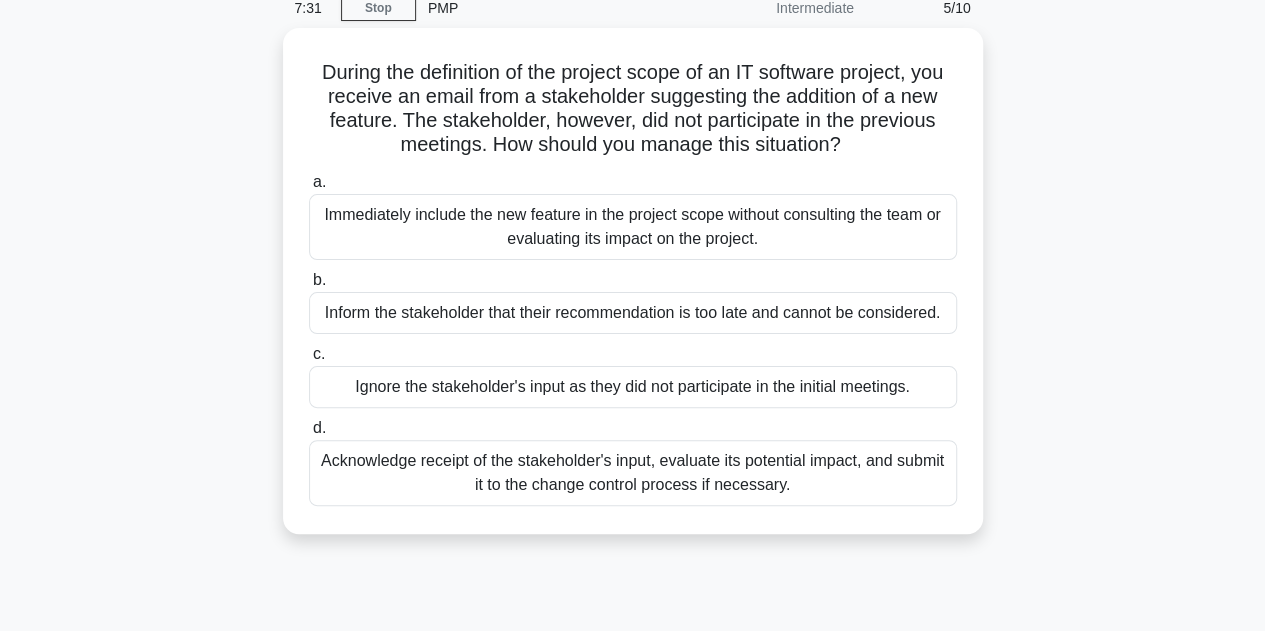 scroll, scrollTop: 90, scrollLeft: 0, axis: vertical 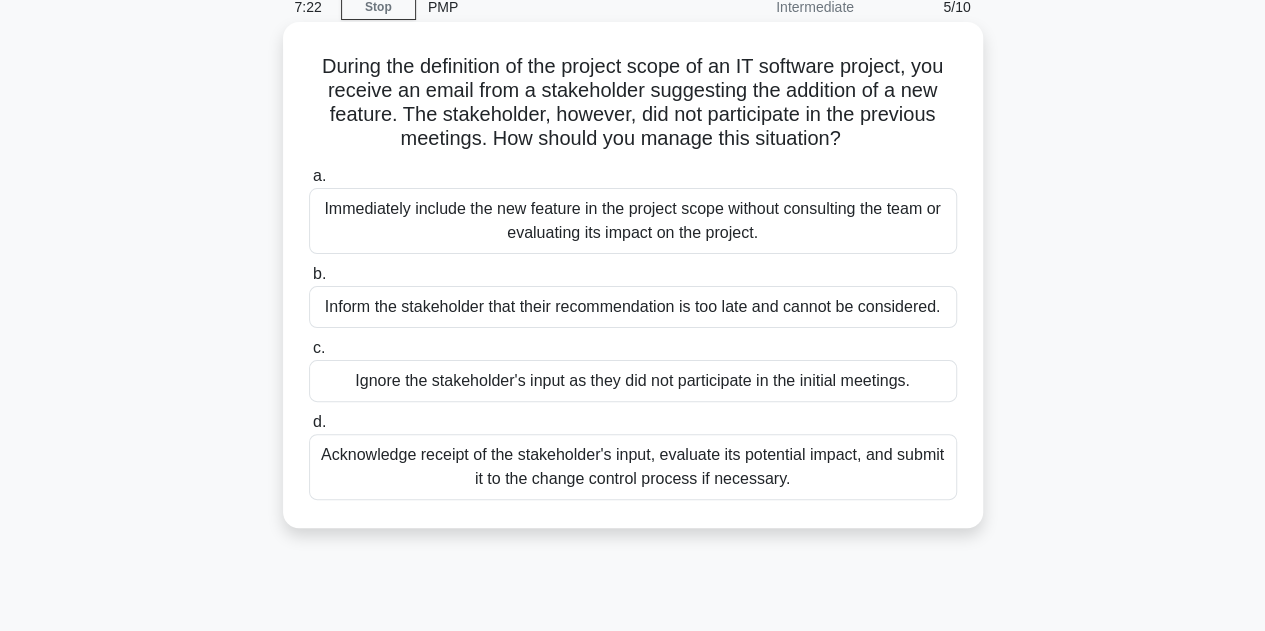 click on "Acknowledge receipt of the stakeholder's input, evaluate its potential impact, and submit it to the change control process if necessary." at bounding box center [633, 467] 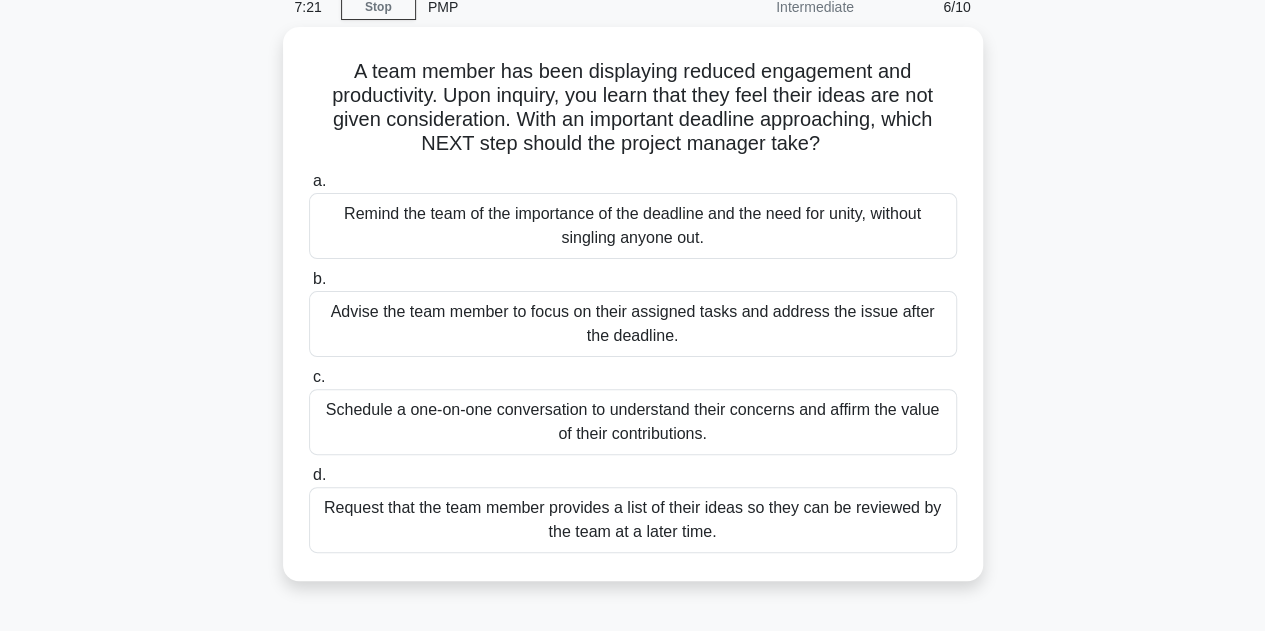 scroll, scrollTop: 0, scrollLeft: 0, axis: both 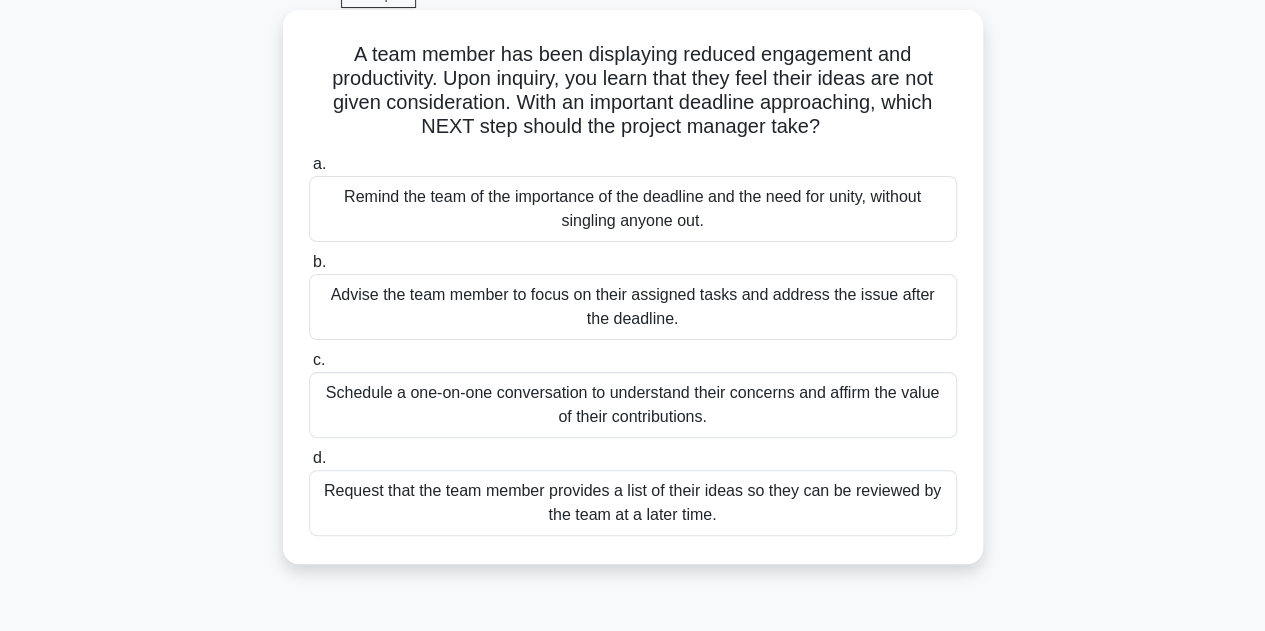 click on "Schedule a one-on-one conversation to understand their concerns and affirm the value of their contributions." at bounding box center [633, 405] 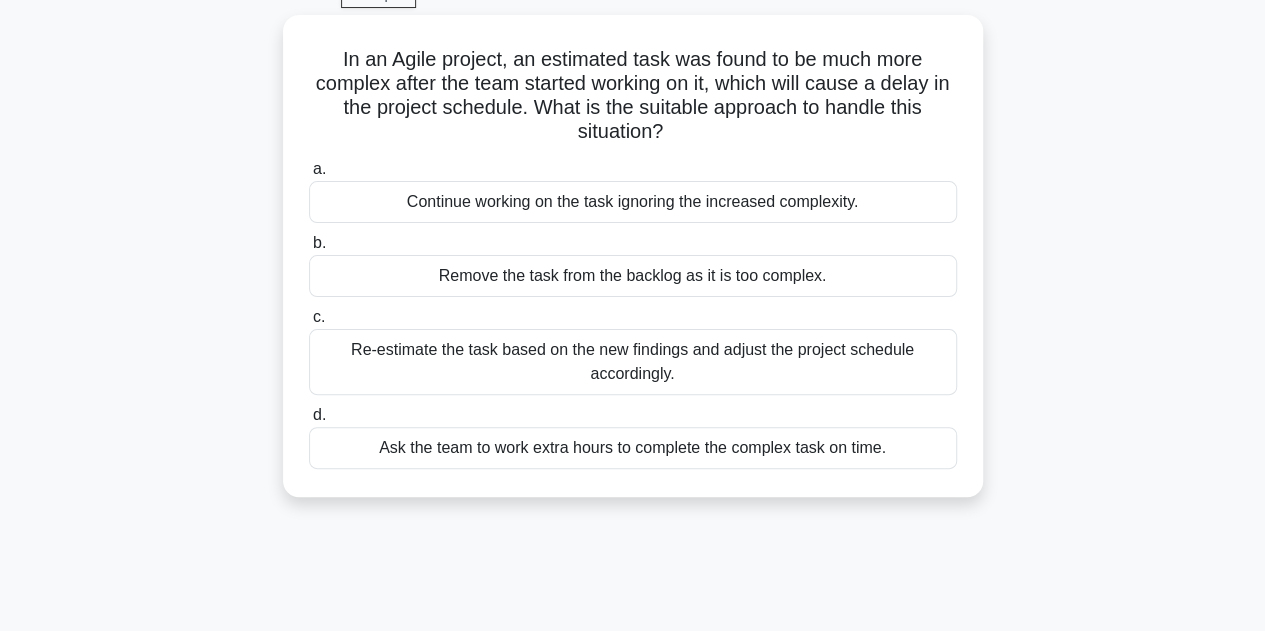 scroll, scrollTop: 0, scrollLeft: 0, axis: both 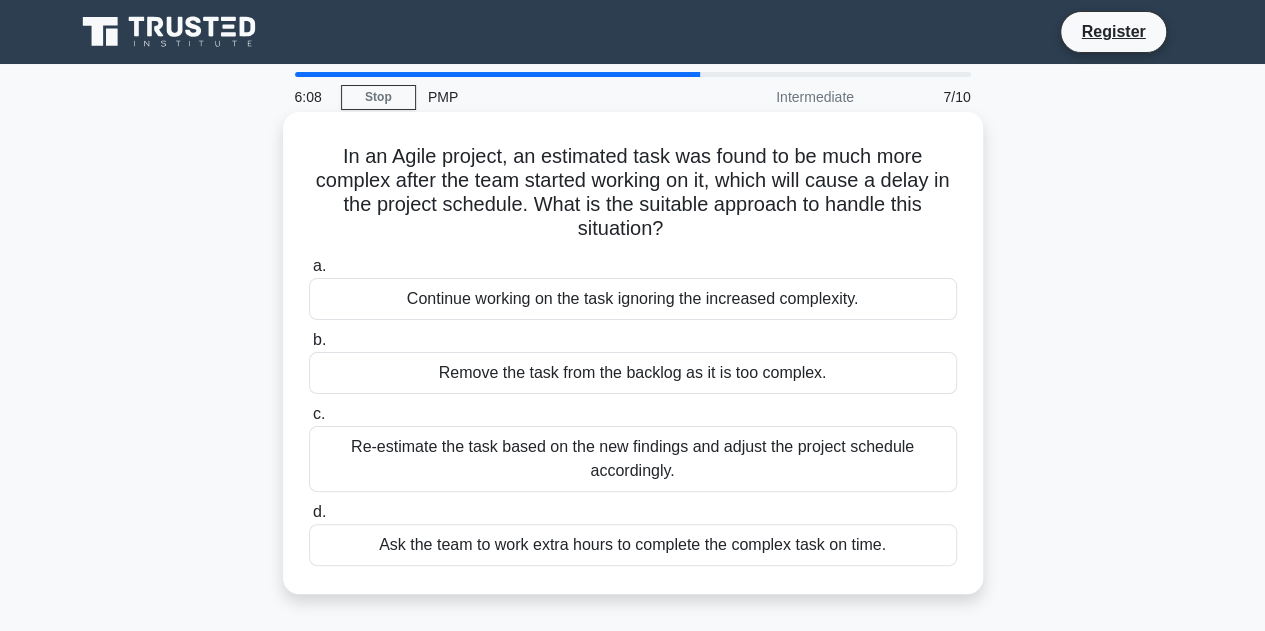 click on "Re-estimate the task based on the new findings and adjust the project schedule accordingly." at bounding box center (633, 459) 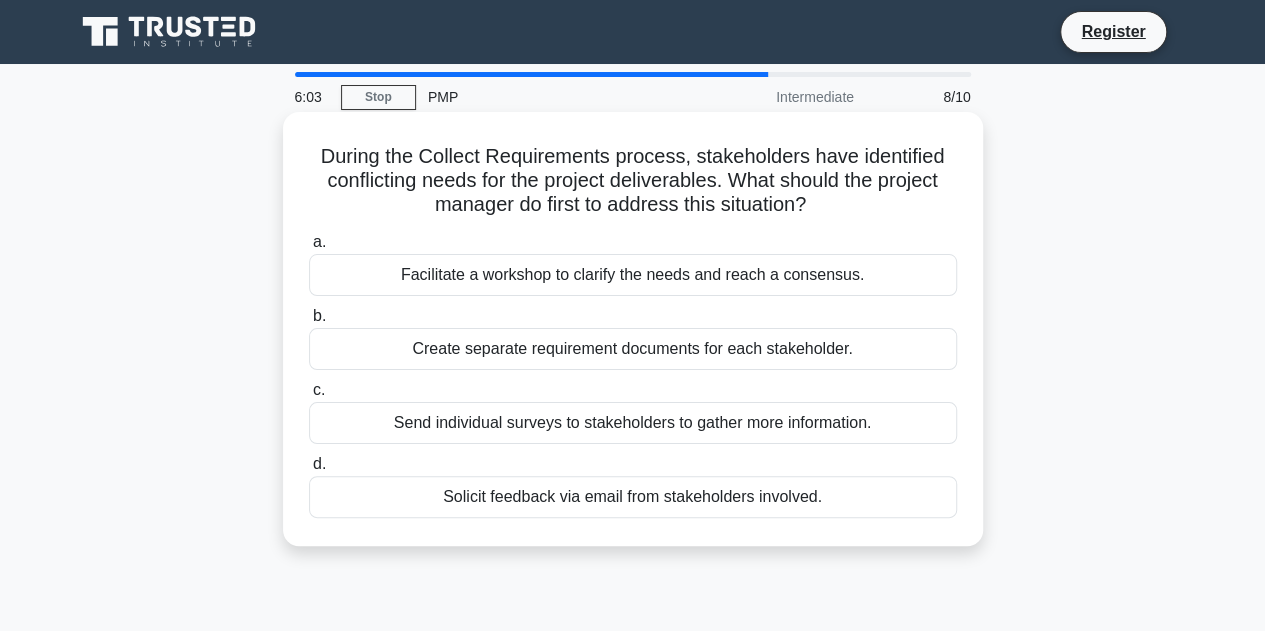 drag, startPoint x: 1271, startPoint y: 46, endPoint x: 684, endPoint y: 153, distance: 596.6724 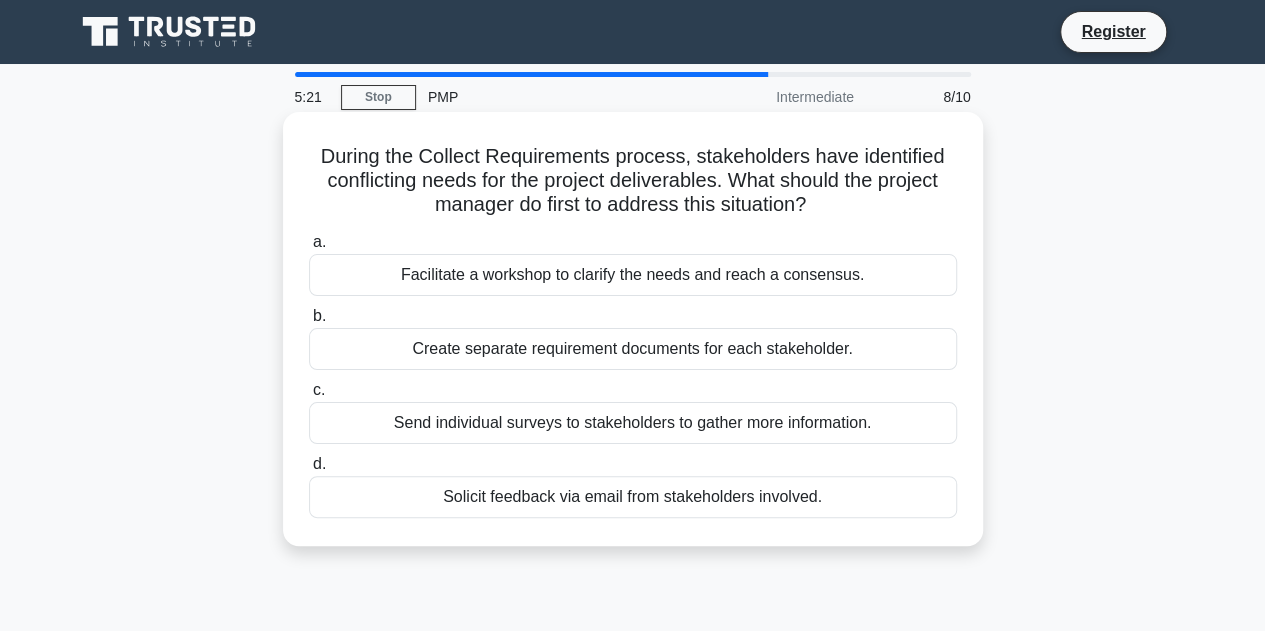 click on "During the Collect Requirements process, stakeholders have identified conflicting needs for the project deliverables. What should the project manager do first to address this situation?
.spinner_0XTQ{transform-origin:center;animation:spinner_y6GP .75s linear infinite}@keyframes spinner_y6GP{100%{transform:rotate(360deg)}}" at bounding box center [633, 181] 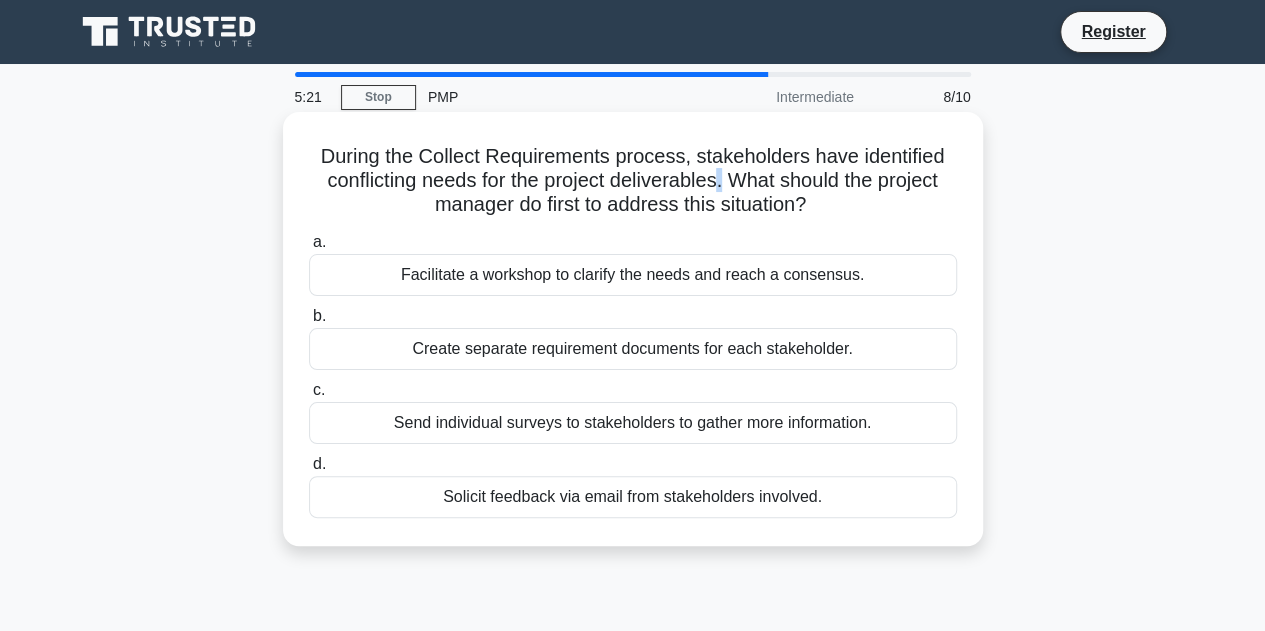 click on "During the Collect Requirements process, stakeholders have identified conflicting needs for the project deliverables. What should the project manager do first to address this situation?
.spinner_0XTQ{transform-origin:center;animation:spinner_y6GP .75s linear infinite}@keyframes spinner_y6GP{100%{transform:rotate(360deg)}}" at bounding box center [633, 181] 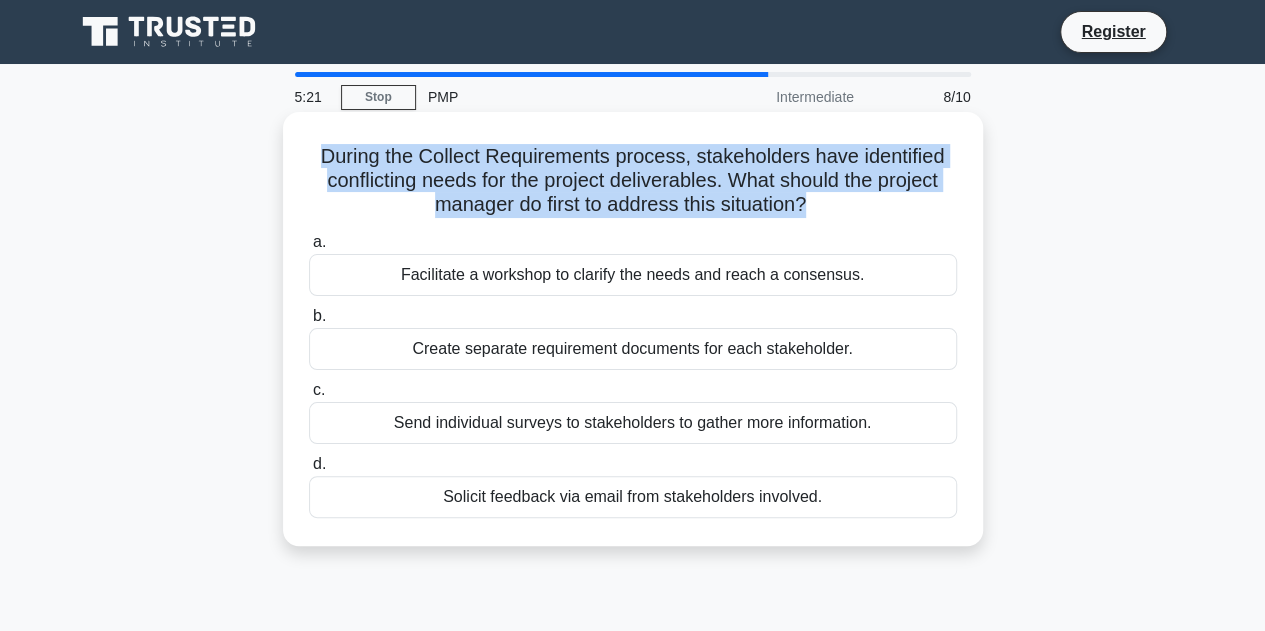click on "During the Collect Requirements process, stakeholders have identified conflicting needs for the project deliverables. What should the project manager do first to address this situation?
.spinner_0XTQ{transform-origin:center;animation:spinner_y6GP .75s linear infinite}@keyframes spinner_y6GP{100%{transform:rotate(360deg)}}" at bounding box center (633, 181) 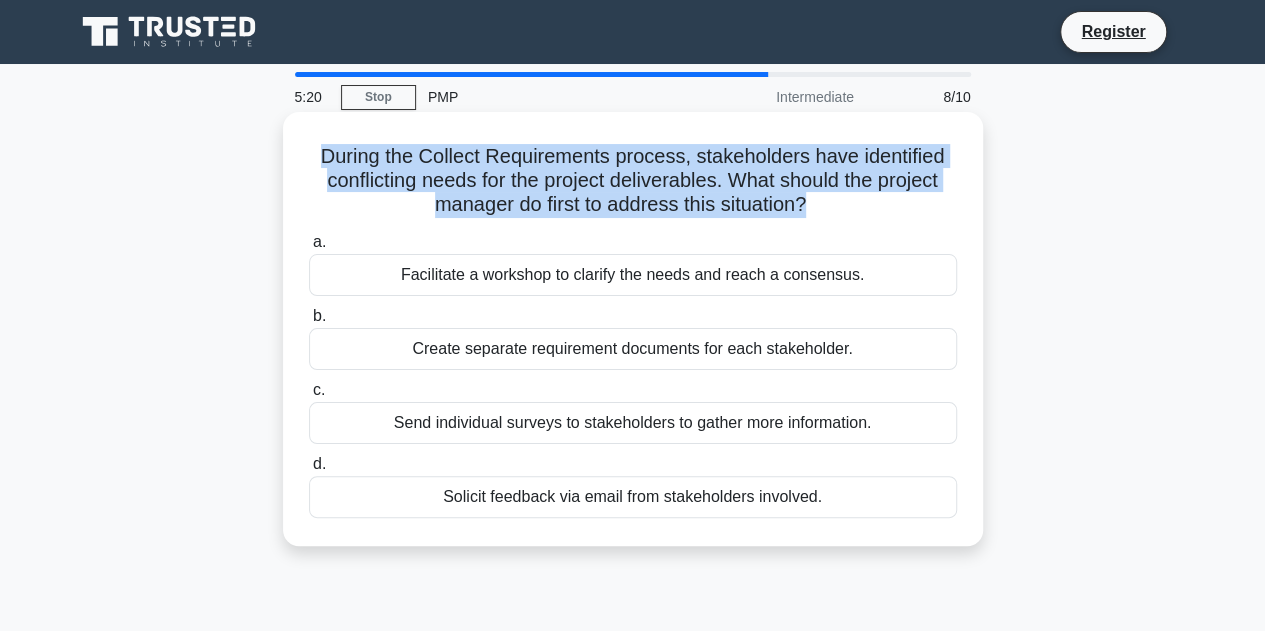 click on "During the Collect Requirements process, stakeholders have identified conflicting needs for the project deliverables. What should the project manager do first to address this situation?
.spinner_0XTQ{transform-origin:center;animation:spinner_y6GP .75s linear infinite}@keyframes spinner_y6GP{100%{transform:rotate(360deg)}}" at bounding box center [633, 181] 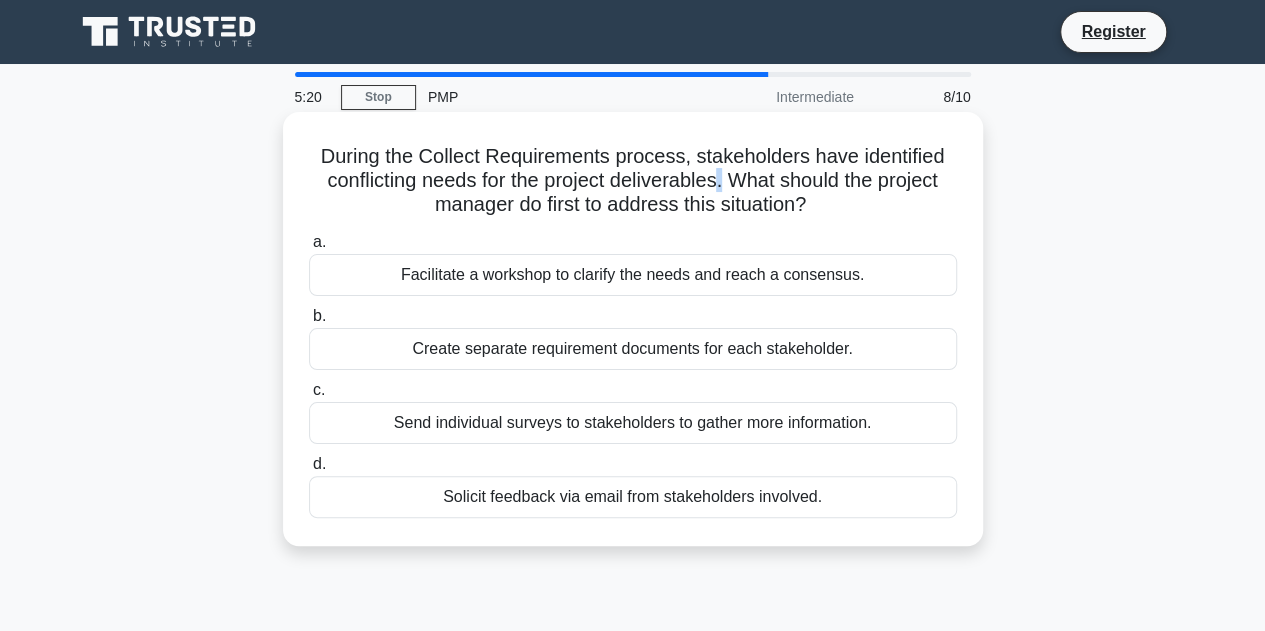 click on "During the Collect Requirements process, stakeholders have identified conflicting needs for the project deliverables. What should the project manager do first to address this situation?
.spinner_0XTQ{transform-origin:center;animation:spinner_y6GP .75s linear infinite}@keyframes spinner_y6GP{100%{transform:rotate(360deg)}}" at bounding box center (633, 181) 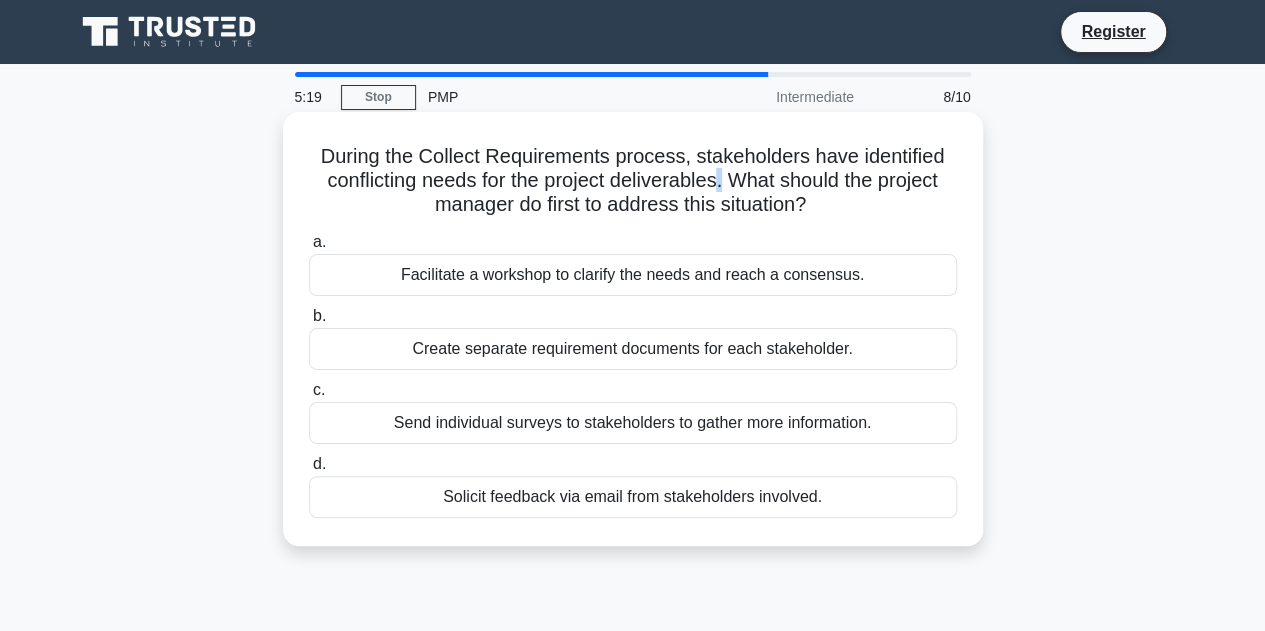 click on "During the Collect Requirements process, stakeholders have identified conflicting needs for the project deliverables. What should the project manager do first to address this situation?
.spinner_0XTQ{transform-origin:center;animation:spinner_y6GP .75s linear infinite}@keyframes spinner_y6GP{100%{transform:rotate(360deg)}}" at bounding box center (633, 181) 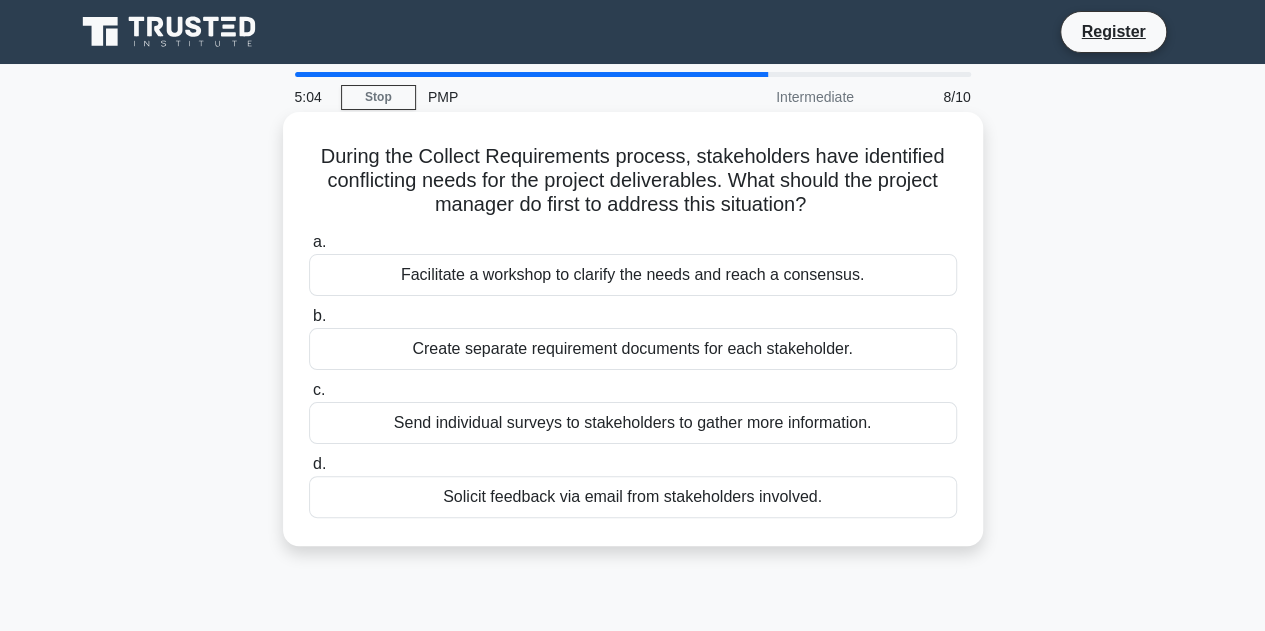 click on "During the Collect Requirements process, stakeholders have identified conflicting needs for the project deliverables. What should the project manager do first to address this situation?
.spinner_0XTQ{transform-origin:center;animation:spinner_y6GP .75s linear infinite}@keyframes spinner_y6GP{100%{transform:rotate(360deg)}}" at bounding box center (633, 181) 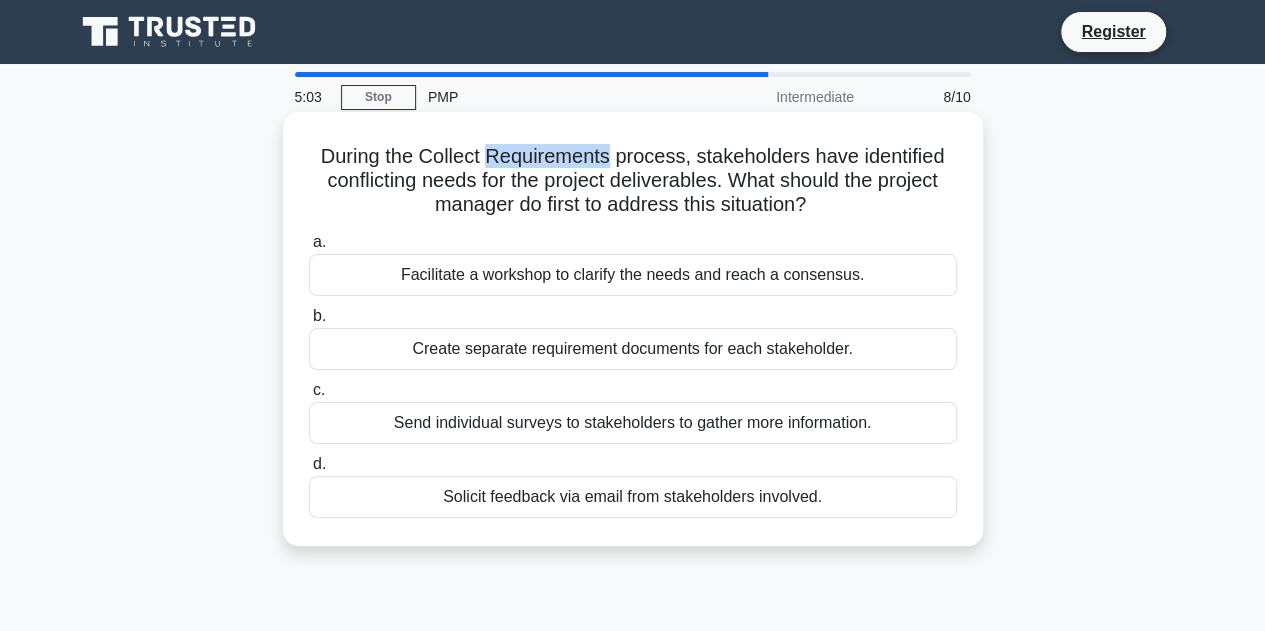 click on "During the Collect Requirements process, stakeholders have identified conflicting needs for the project deliverables. What should the project manager do first to address this situation?
.spinner_0XTQ{transform-origin:center;animation:spinner_y6GP .75s linear infinite}@keyframes spinner_y6GP{100%{transform:rotate(360deg)}}" at bounding box center (633, 181) 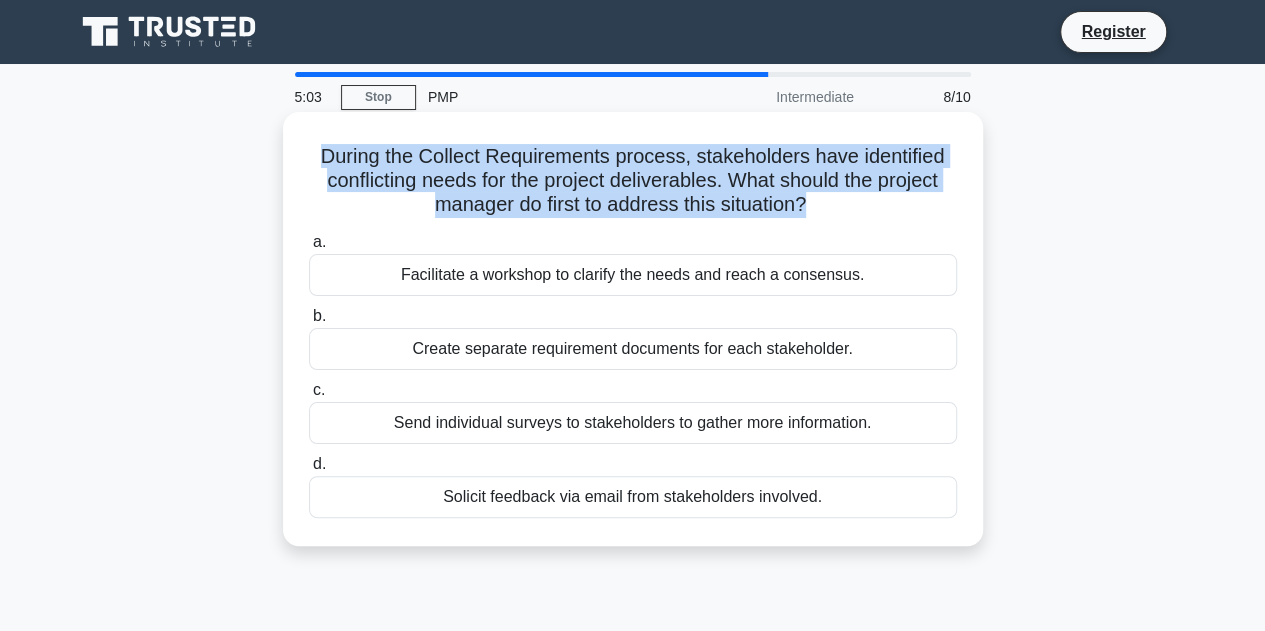 click on "During the Collect Requirements process, stakeholders have identified conflicting needs for the project deliverables. What should the project manager do first to address this situation?
.spinner_0XTQ{transform-origin:center;animation:spinner_y6GP .75s linear infinite}@keyframes spinner_y6GP{100%{transform:rotate(360deg)}}" at bounding box center [633, 181] 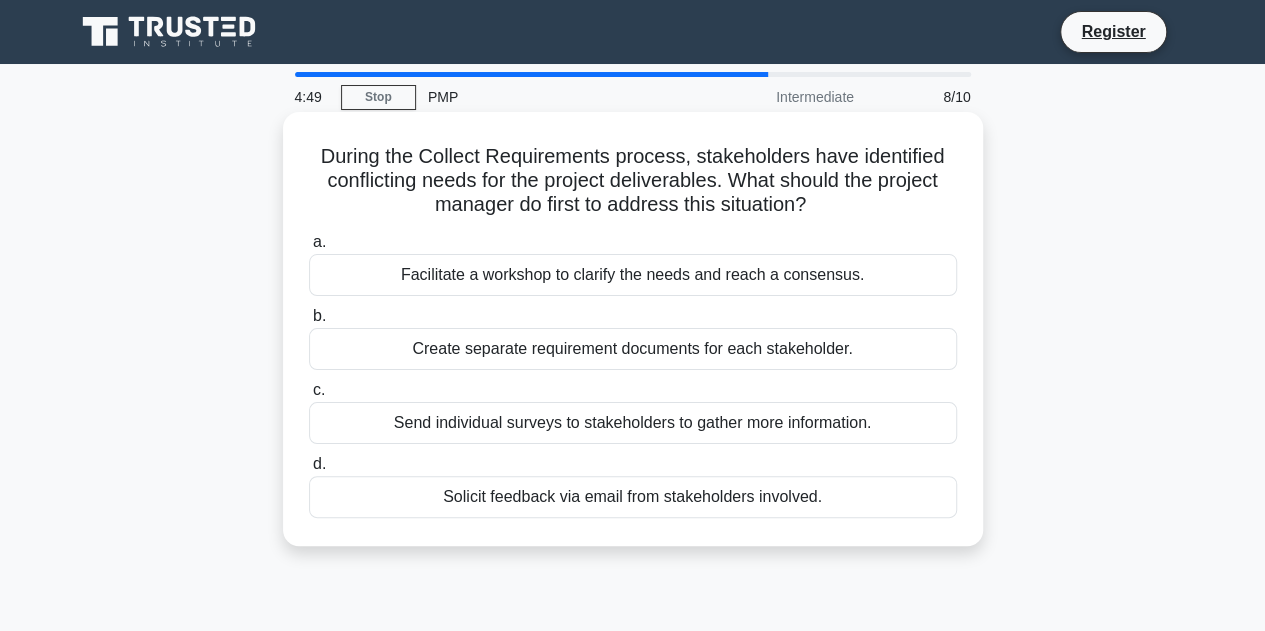 click on "Facilitate a workshop to clarify the needs and reach a consensus." at bounding box center [633, 275] 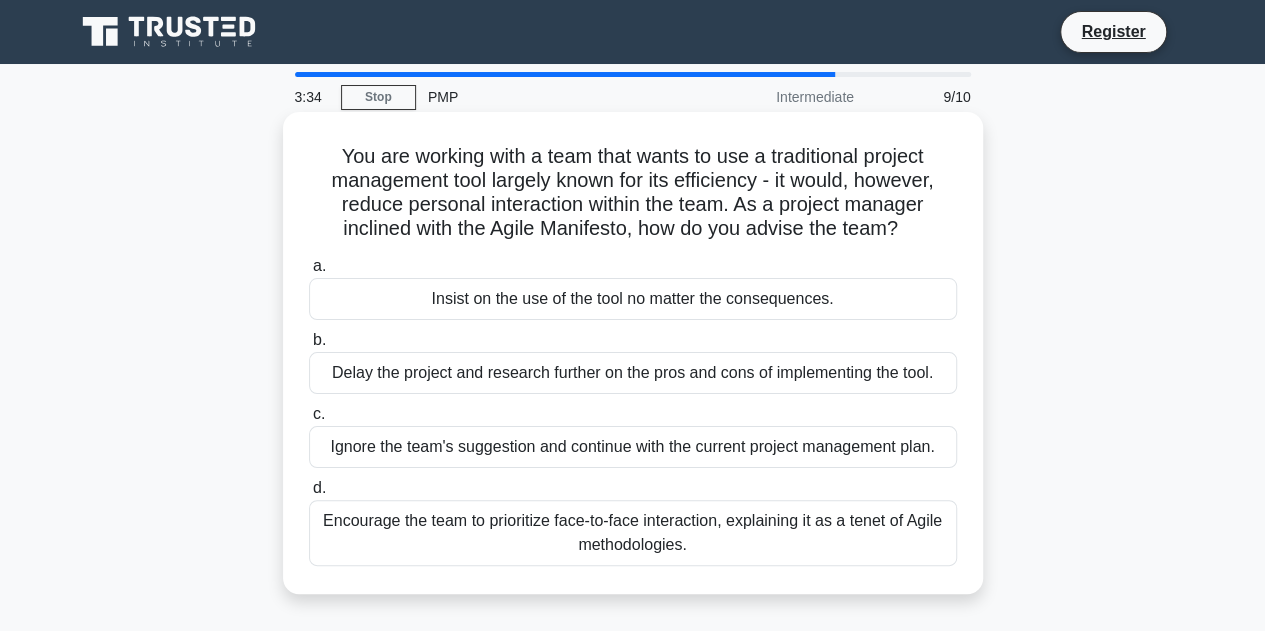 click on "Encourage the team to prioritize face-to-face interaction, explaining it as a tenet of Agile methodologies." at bounding box center [633, 533] 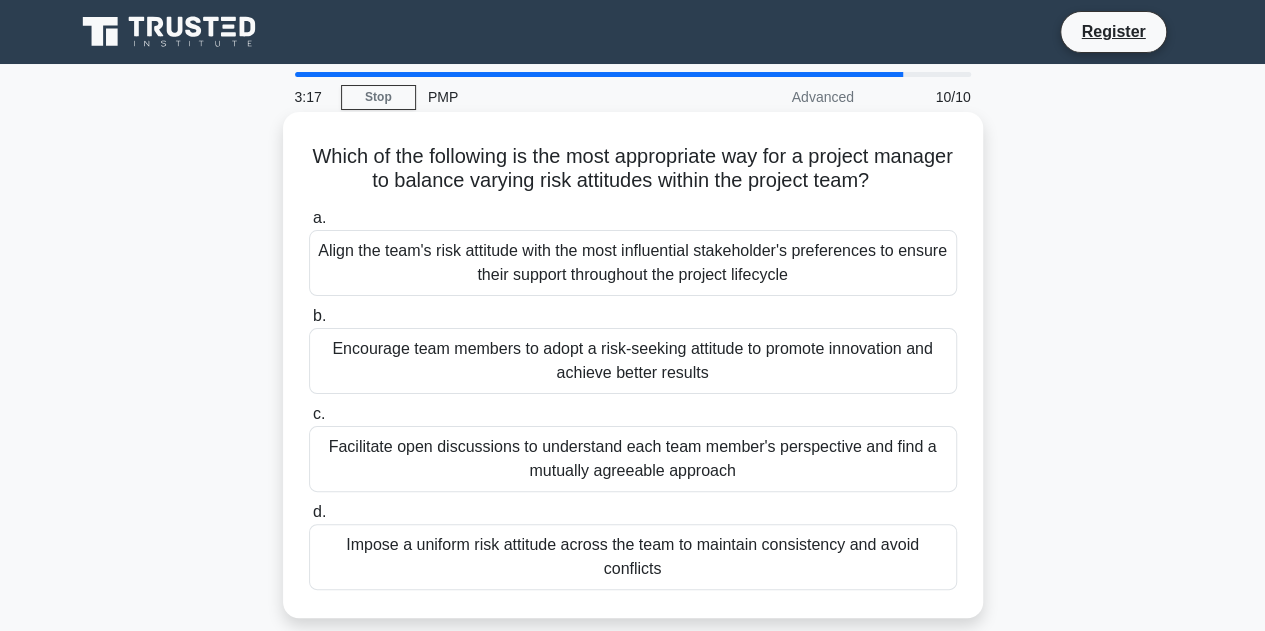 click on "Which of the following is the most appropriate way for a project manager to balance varying risk attitudes within the project team?
.spinner_0XTQ{transform-origin:center;animation:spinner_y6GP .75s linear infinite}@keyframes spinner_y6GP{100%{transform:rotate(360deg)}}" at bounding box center [633, 169] 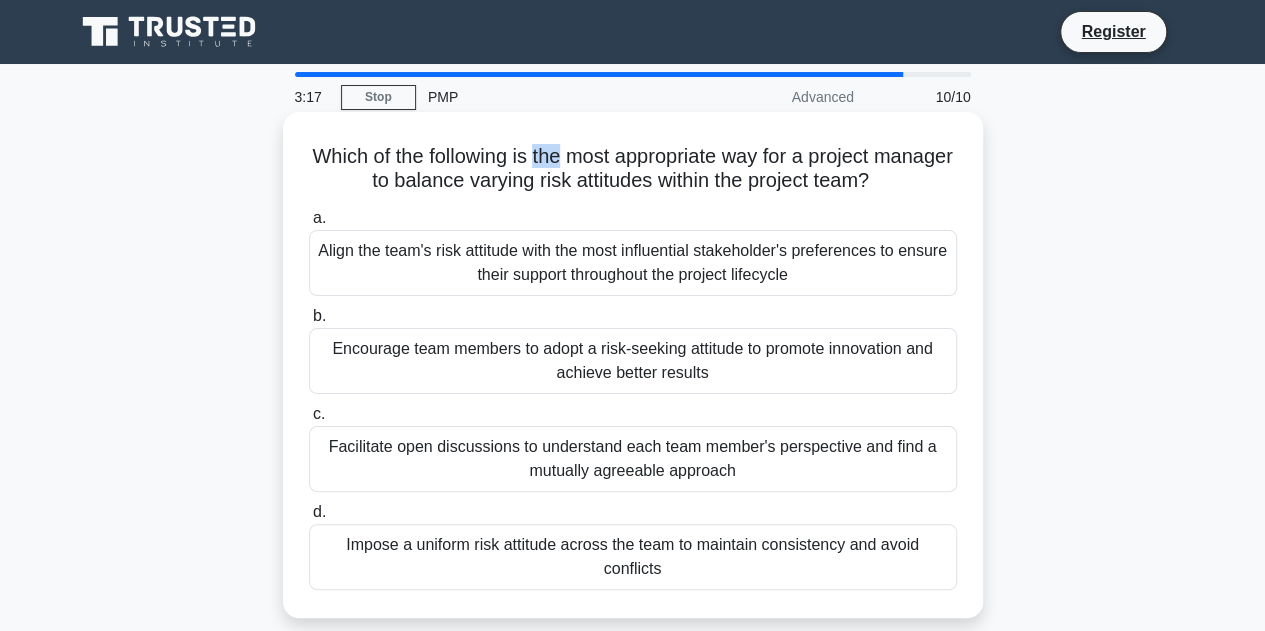 click on "Which of the following is the most appropriate way for a project manager to balance varying risk attitudes within the project team?
.spinner_0XTQ{transform-origin:center;animation:spinner_y6GP .75s linear infinite}@keyframes spinner_y6GP{100%{transform:rotate(360deg)}}" at bounding box center [633, 169] 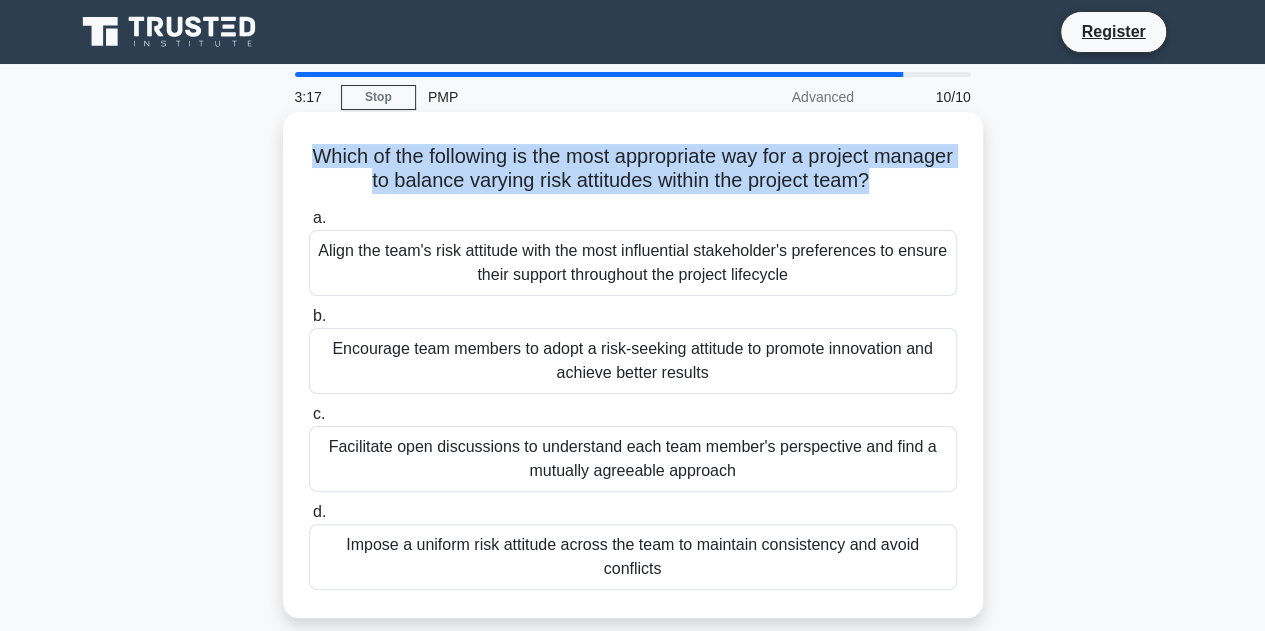 click on "Which of the following is the most appropriate way for a project manager to balance varying risk attitudes within the project team?
.spinner_0XTQ{transform-origin:center;animation:spinner_y6GP .75s linear infinite}@keyframes spinner_y6GP{100%{transform:rotate(360deg)}}" at bounding box center [633, 169] 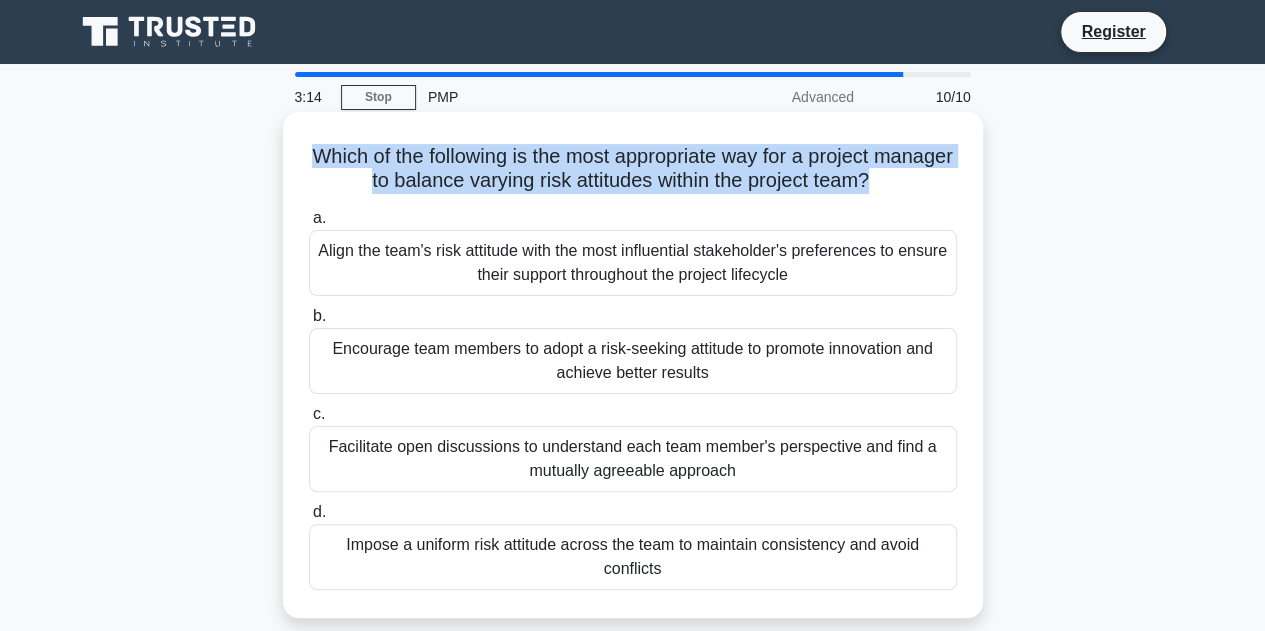 click on "Which of the following is the most appropriate way for a project manager to balance varying risk attitudes within the project team?
.spinner_0XTQ{transform-origin:center;animation:spinner_y6GP .75s linear infinite}@keyframes spinner_y6GP{100%{transform:rotate(360deg)}}" at bounding box center (633, 169) 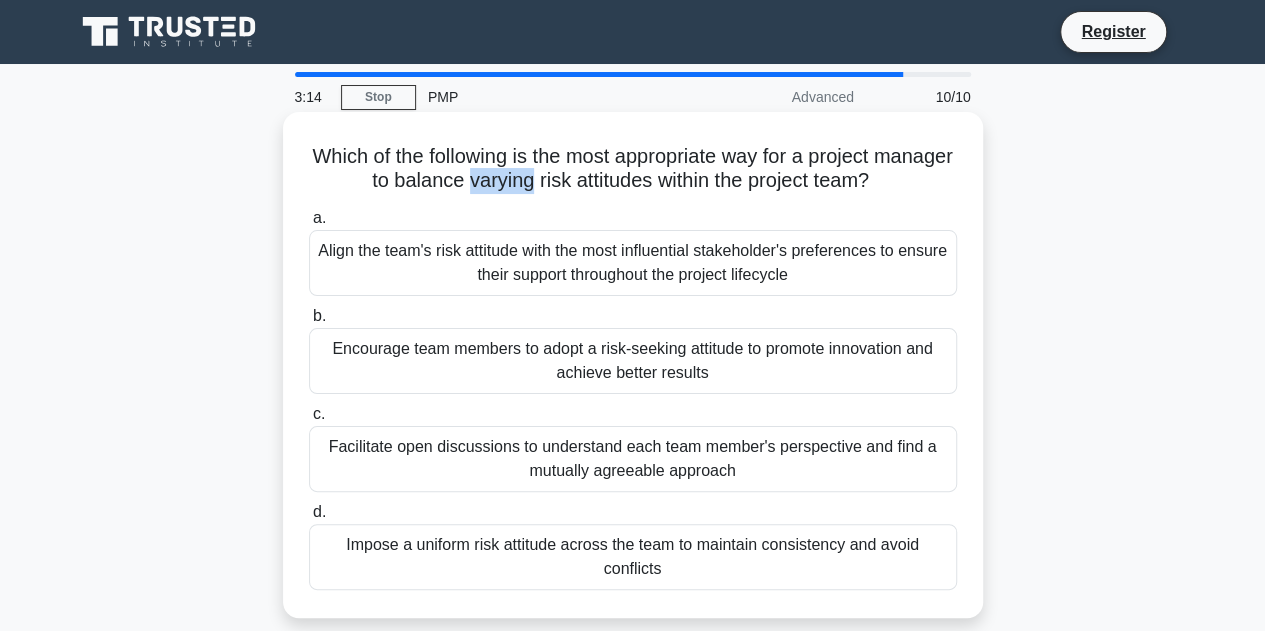click on "Which of the following is the most appropriate way for a project manager to balance varying risk attitudes within the project team?
.spinner_0XTQ{transform-origin:center;animation:spinner_y6GP .75s linear infinite}@keyframes spinner_y6GP{100%{transform:rotate(360deg)}}" at bounding box center (633, 169) 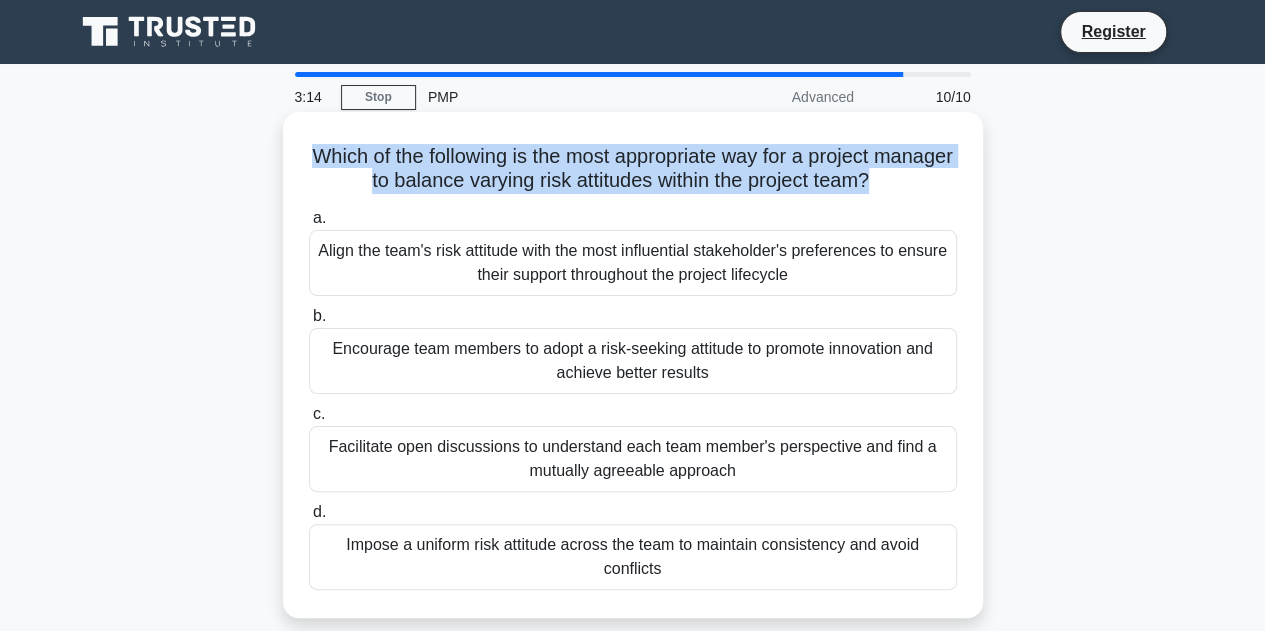 click on "Which of the following is the most appropriate way for a project manager to balance varying risk attitudes within the project team?
.spinner_0XTQ{transform-origin:center;animation:spinner_y6GP .75s linear infinite}@keyframes spinner_y6GP{100%{transform:rotate(360deg)}}" at bounding box center [633, 169] 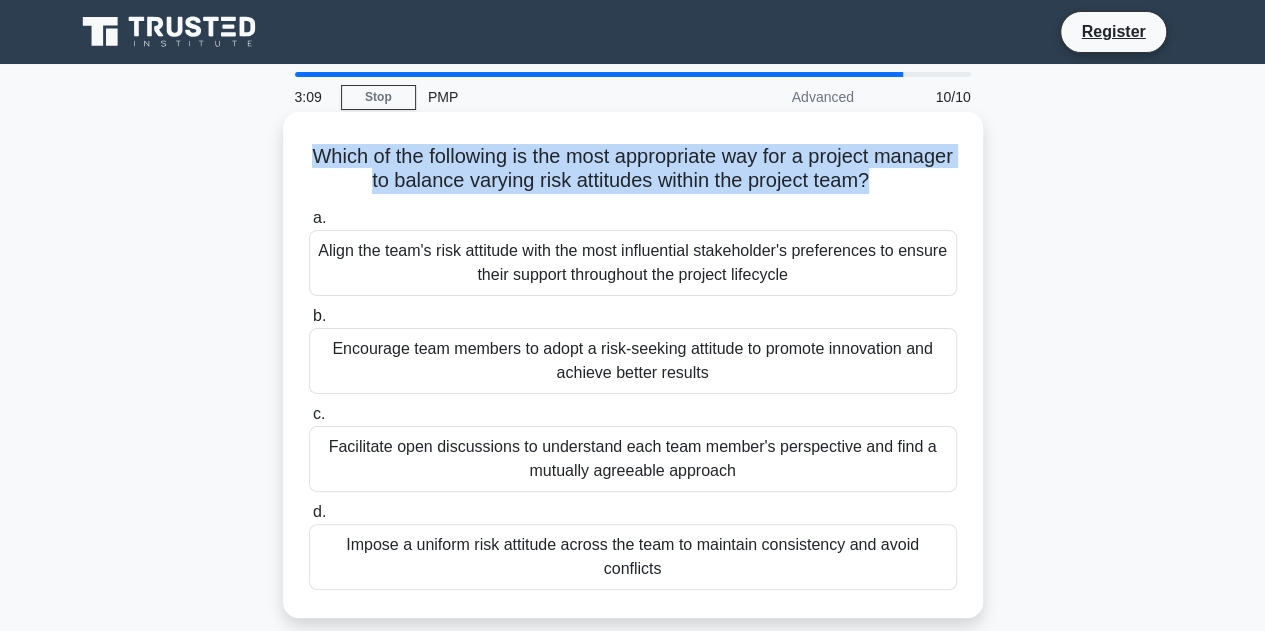 click on "Which of the following is the most appropriate way for a project manager to balance varying risk attitudes within the project team?
.spinner_0XTQ{transform-origin:center;animation:spinner_y6GP .75s linear infinite}@keyframes spinner_y6GP{100%{transform:rotate(360deg)}}" at bounding box center [633, 169] 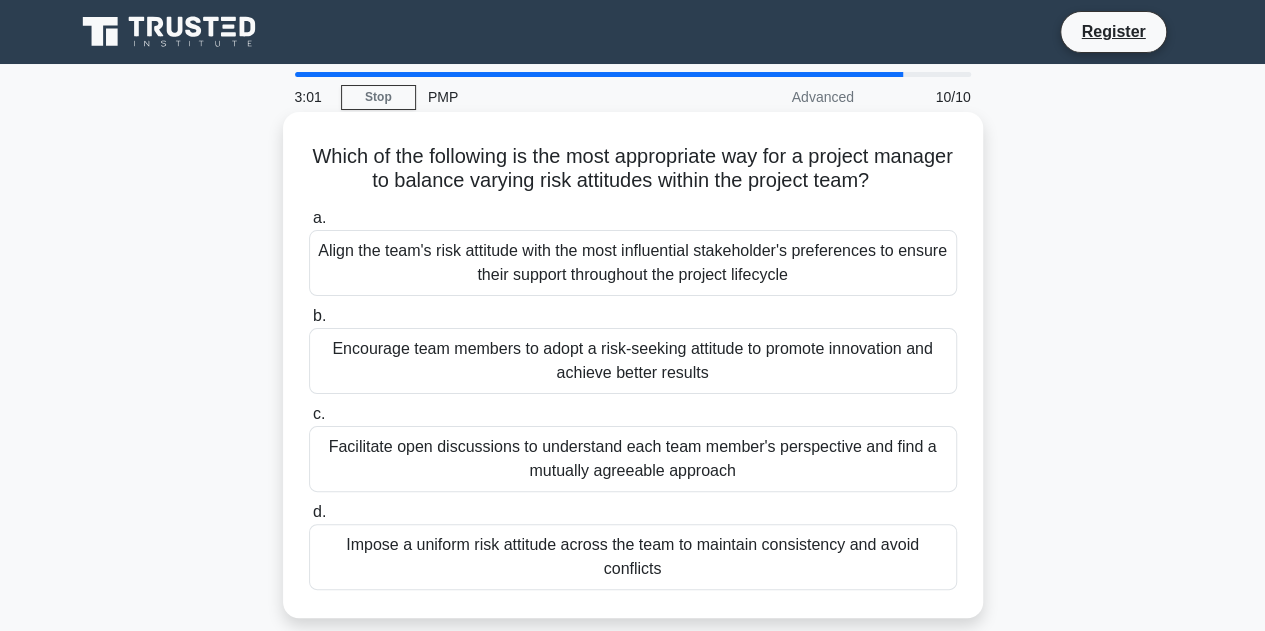 click on "Which of the following is the most appropriate way for a project manager to balance varying risk attitudes within the project team?
.spinner_0XTQ{transform-origin:center;animation:spinner_y6GP .75s linear infinite}@keyframes spinner_y6GP{100%{transform:rotate(360deg)}}" at bounding box center [633, 169] 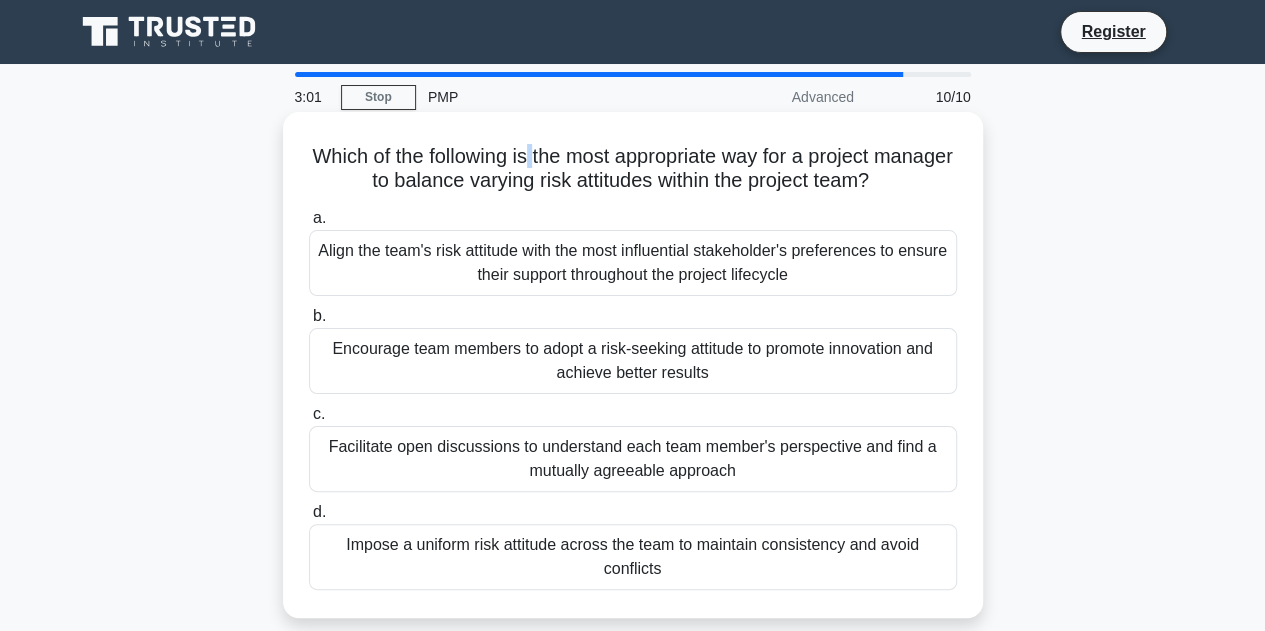 click on "Which of the following is the most appropriate way for a project manager to balance varying risk attitudes within the project team?
.spinner_0XTQ{transform-origin:center;animation:spinner_y6GP .75s linear infinite}@keyframes spinner_y6GP{100%{transform:rotate(360deg)}}" at bounding box center (633, 169) 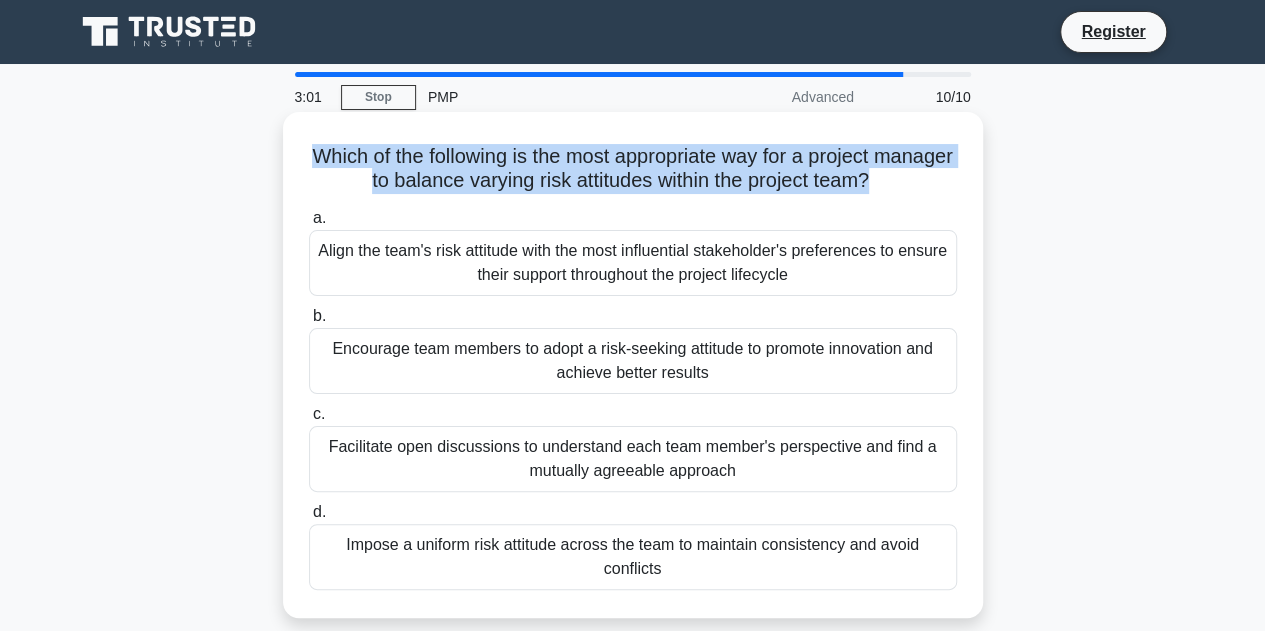 click on "Which of the following is the most appropriate way for a project manager to balance varying risk attitudes within the project team?
.spinner_0XTQ{transform-origin:center;animation:spinner_y6GP .75s linear infinite}@keyframes spinner_y6GP{100%{transform:rotate(360deg)}}" at bounding box center [633, 169] 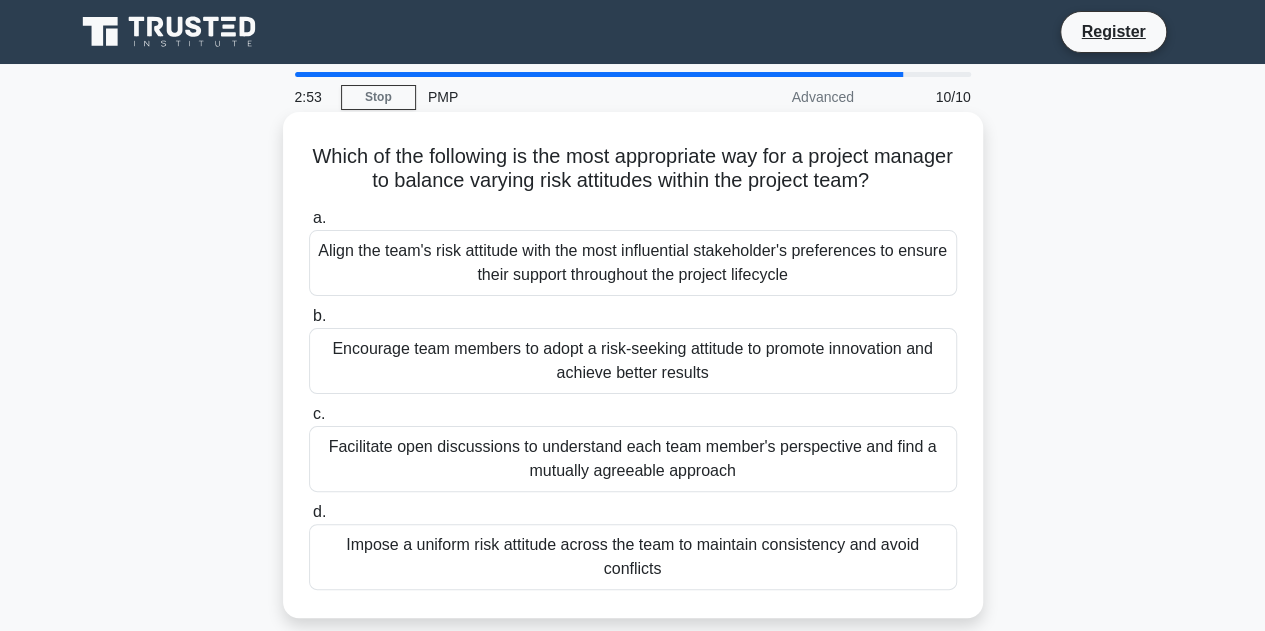 click on "a.
Align the team's risk attitude with the most influential stakeholder's preferences to ensure their support throughout the project lifecycle" at bounding box center (633, 251) 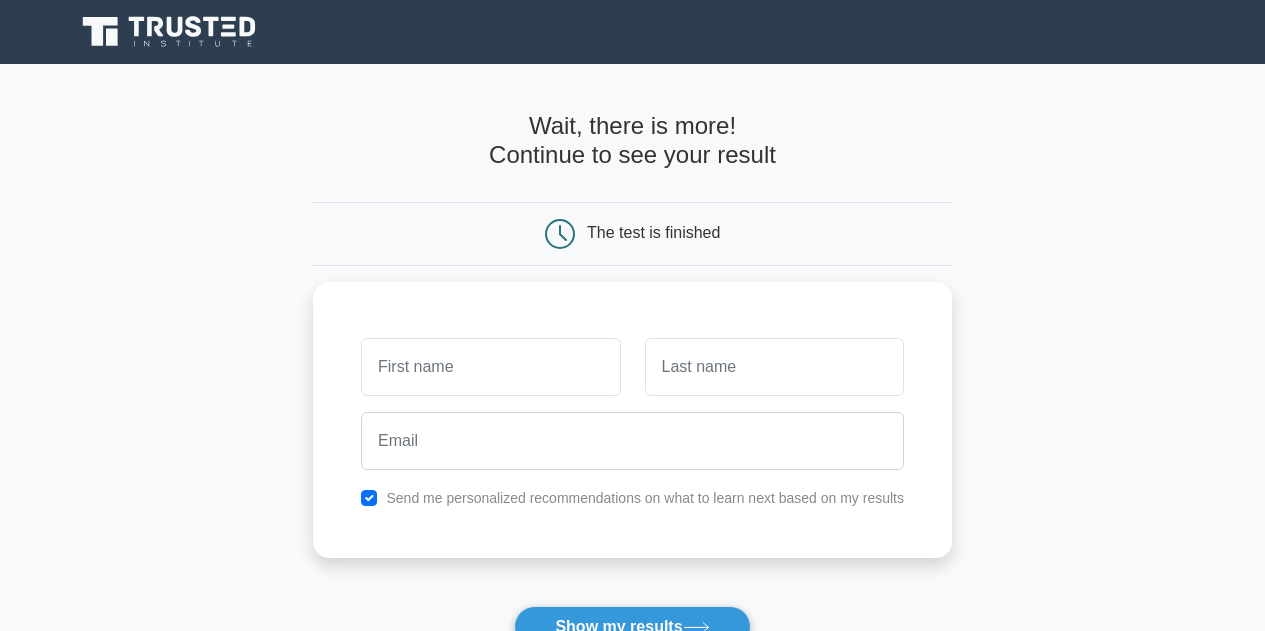 scroll, scrollTop: 0, scrollLeft: 0, axis: both 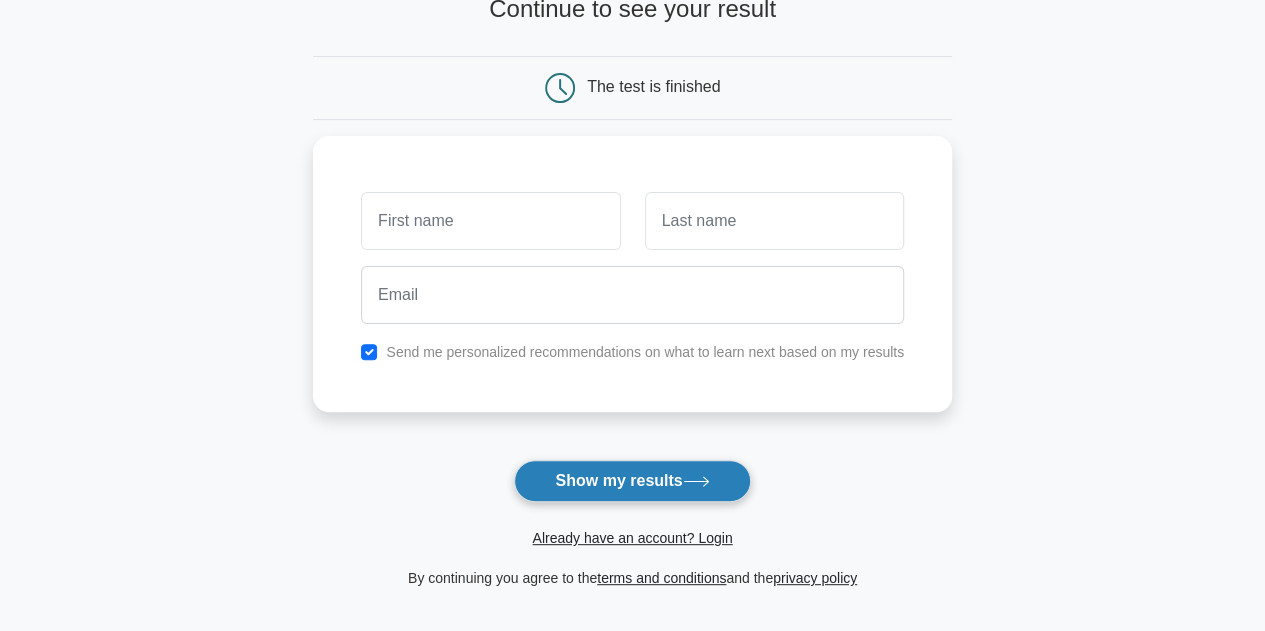 click on "Show my results" at bounding box center (632, 481) 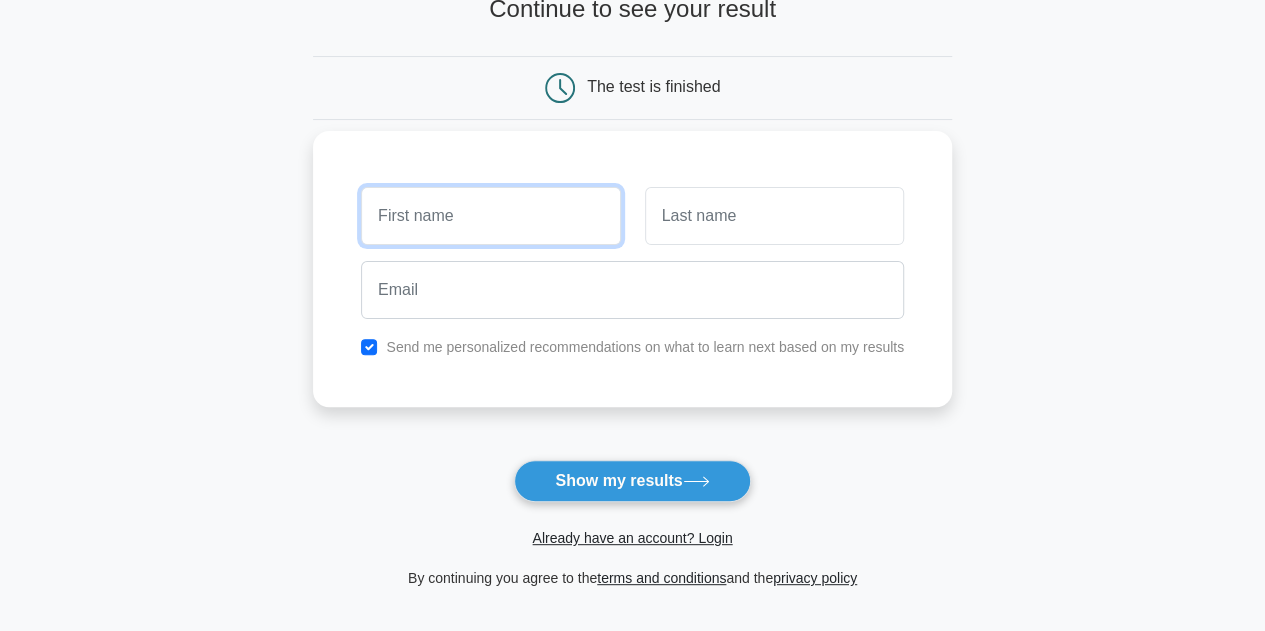 click at bounding box center [490, 216] 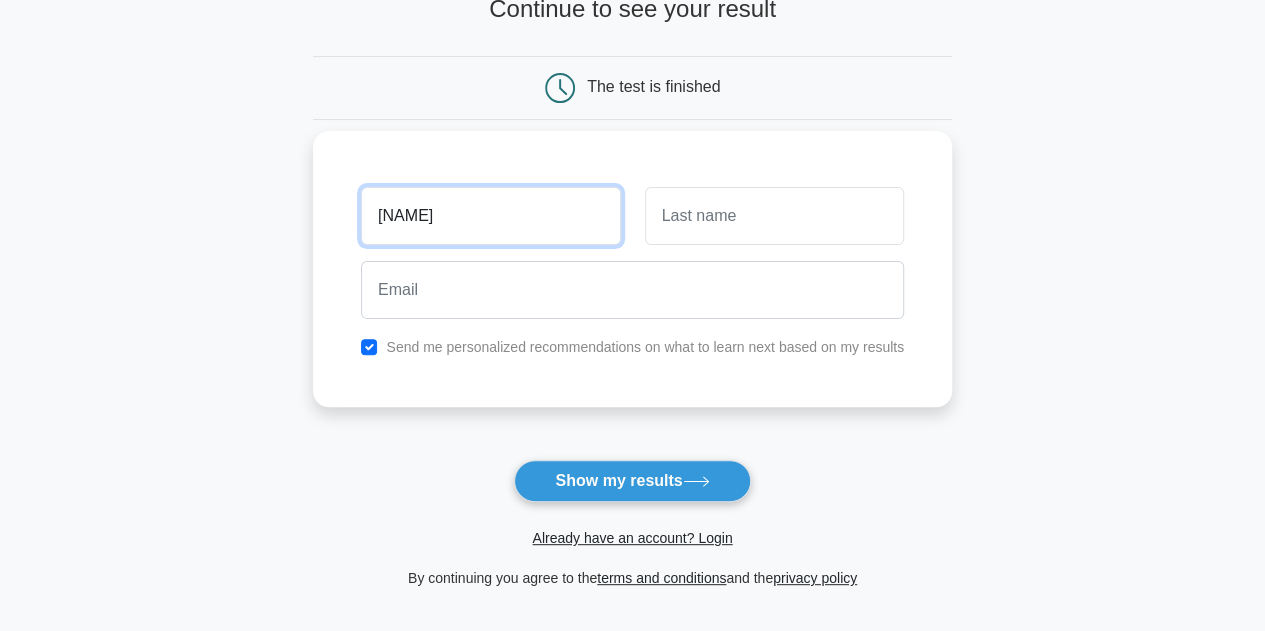 type on "[FIRST]" 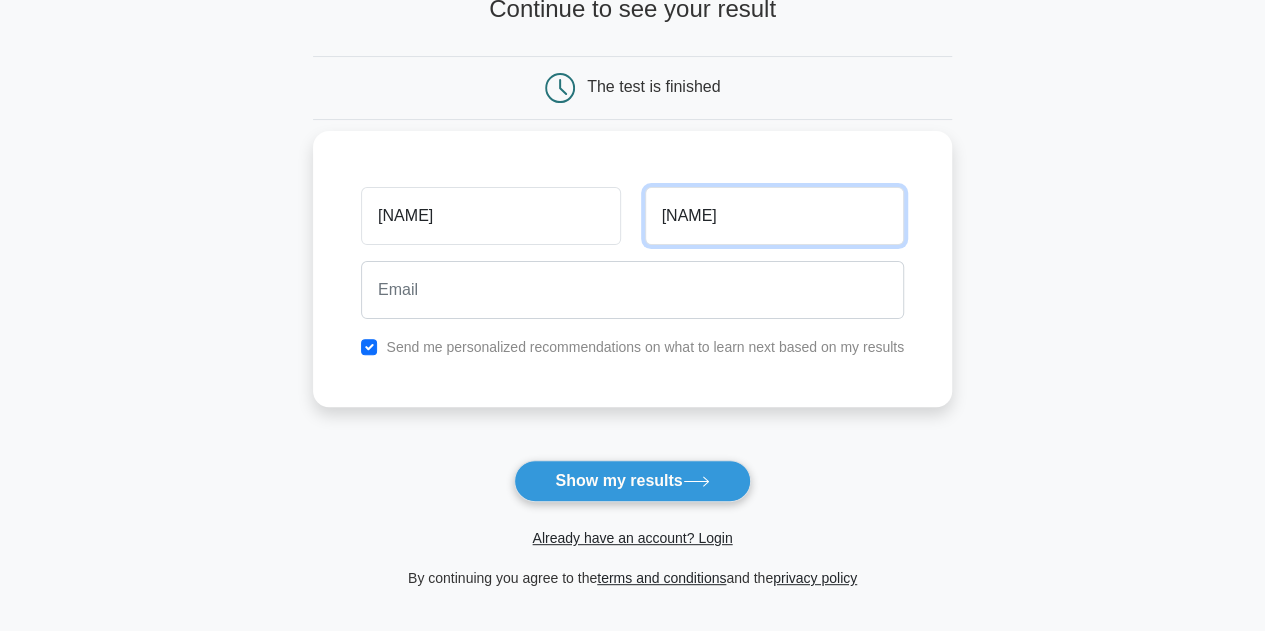 type on "Khati" 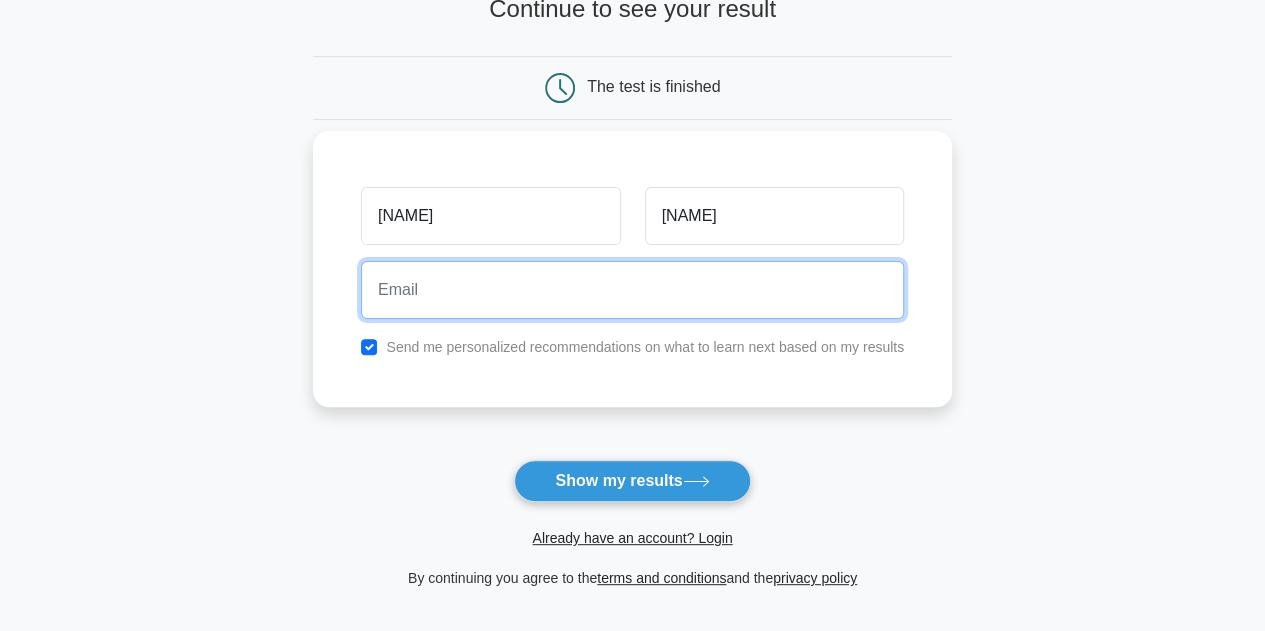 click at bounding box center (632, 290) 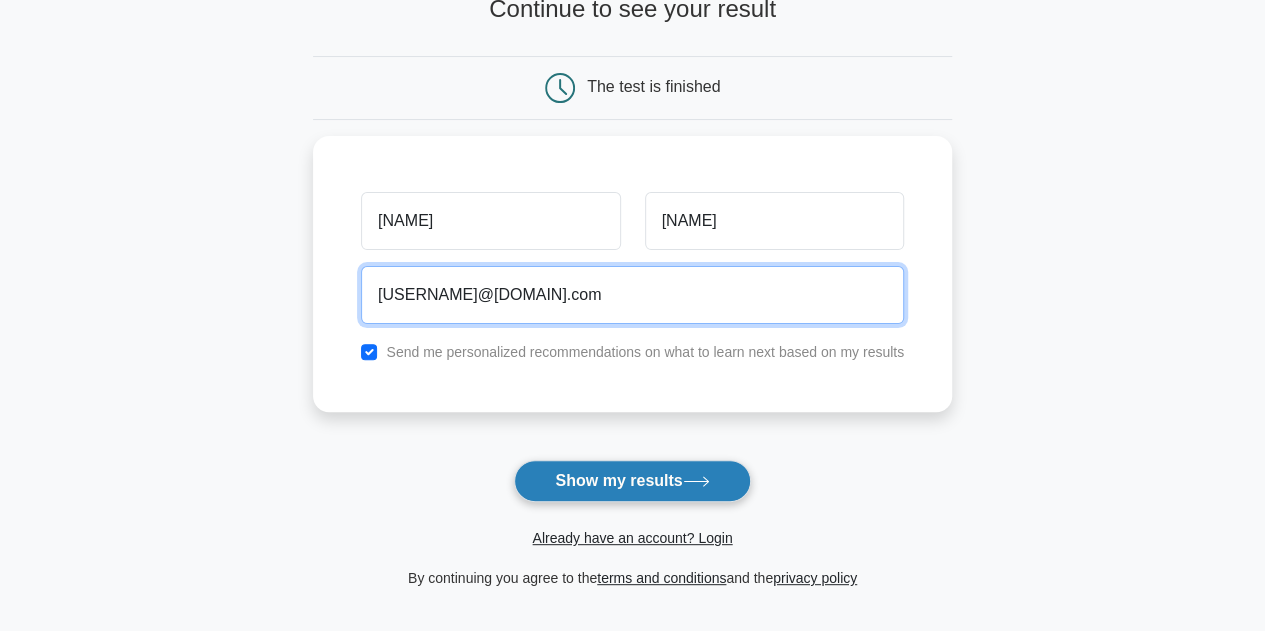 type on "jkjuliuskhati@gmail.com" 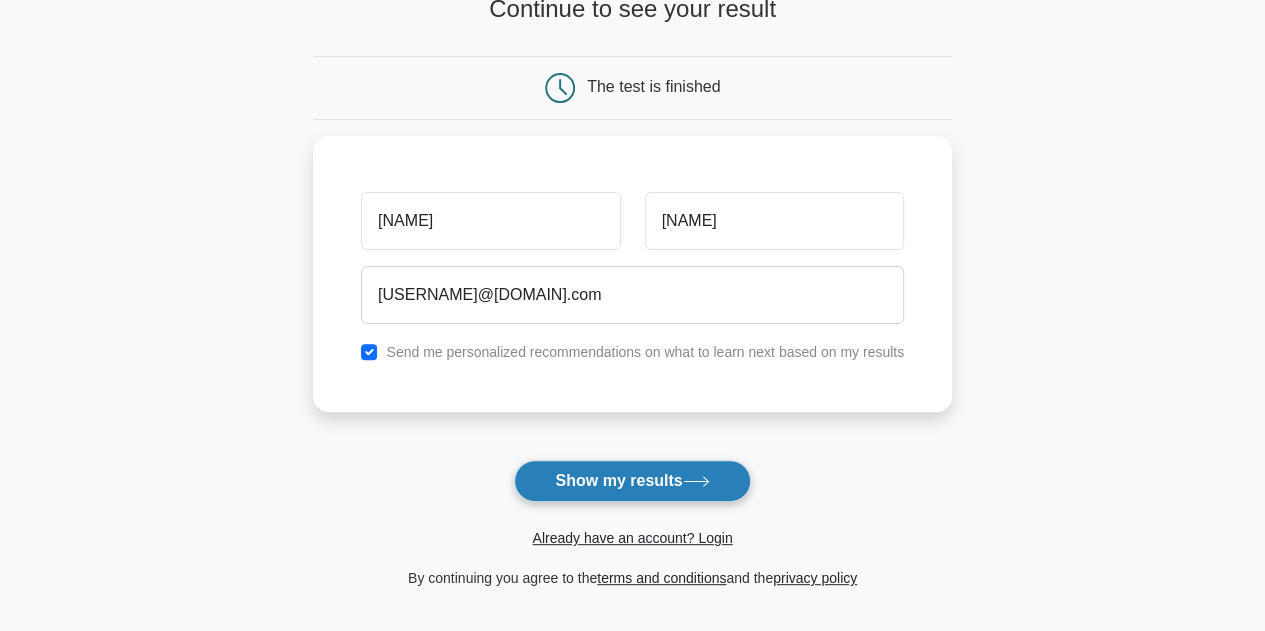 click on "Show my results" at bounding box center (632, 481) 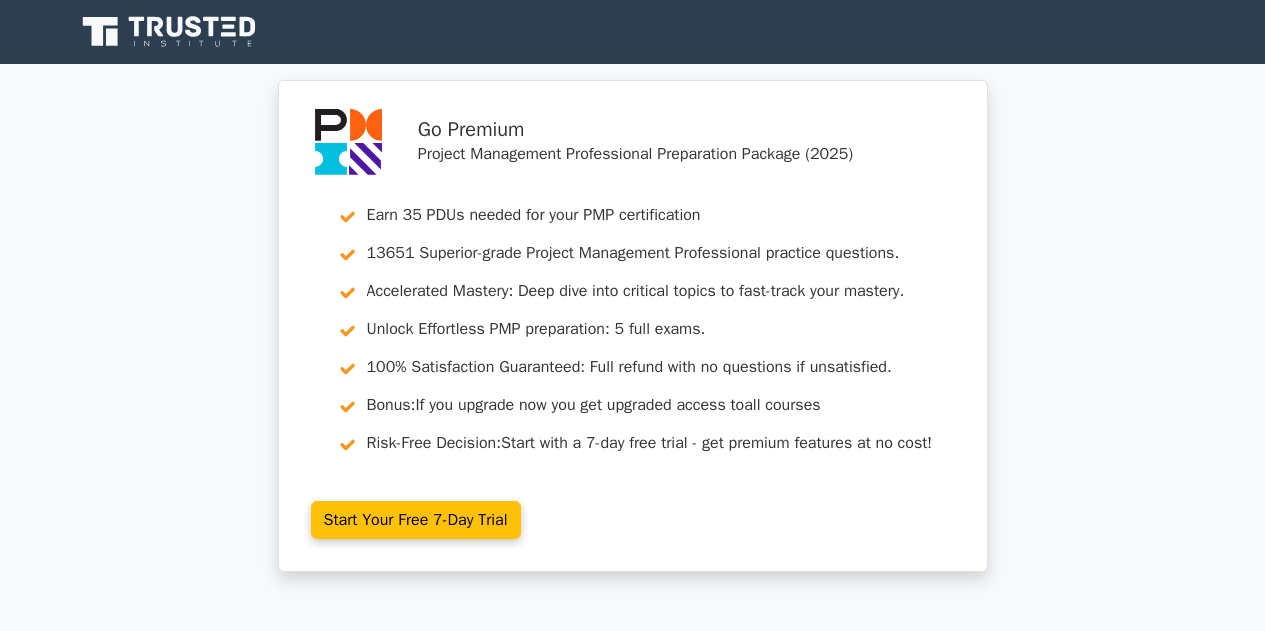 scroll, scrollTop: 0, scrollLeft: 0, axis: both 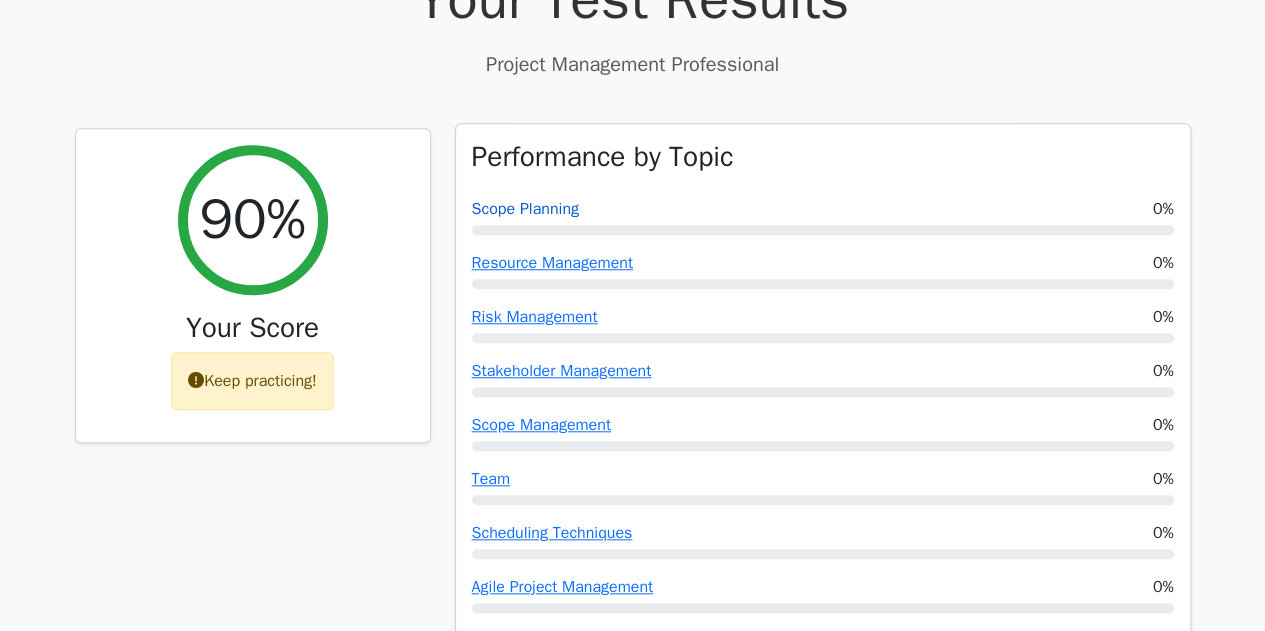 click on "Scope Planning" at bounding box center [525, 209] 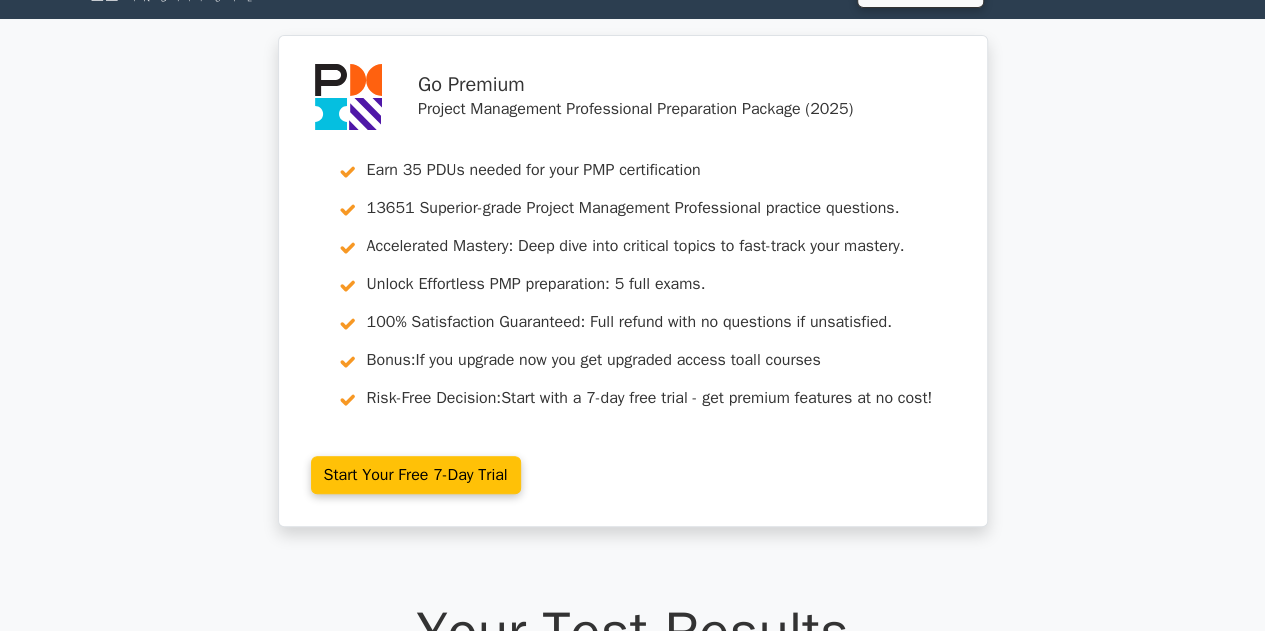 scroll, scrollTop: 0, scrollLeft: 0, axis: both 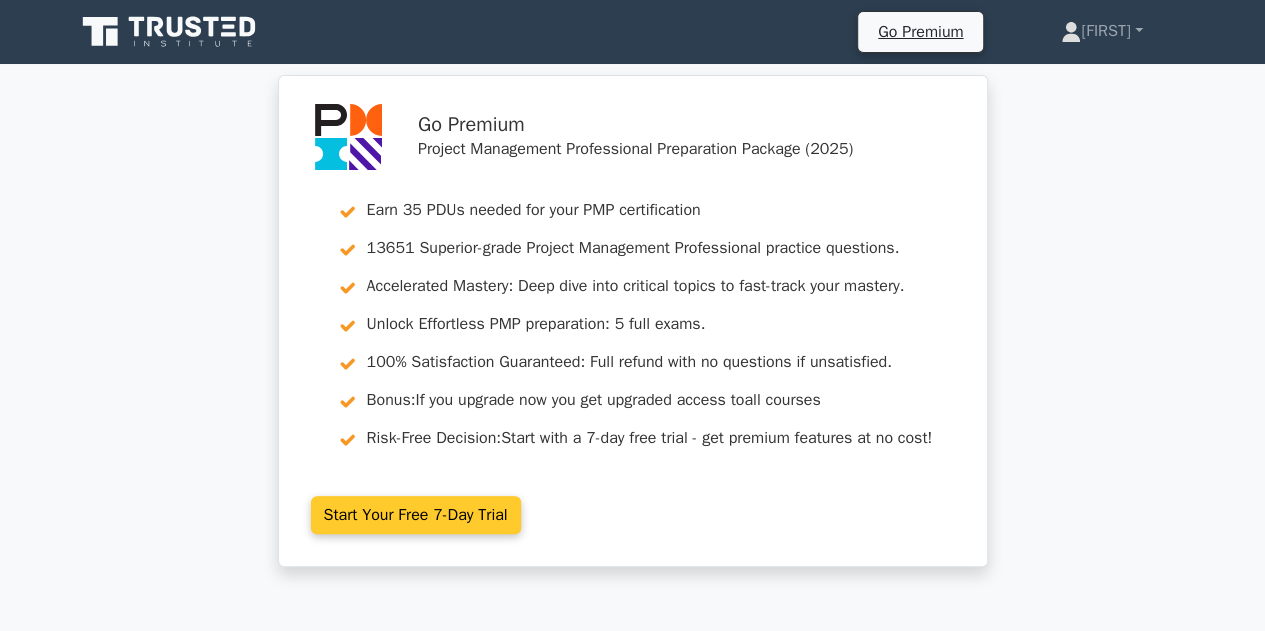 click on "Start Your Free 7-Day Trial" at bounding box center (416, 515) 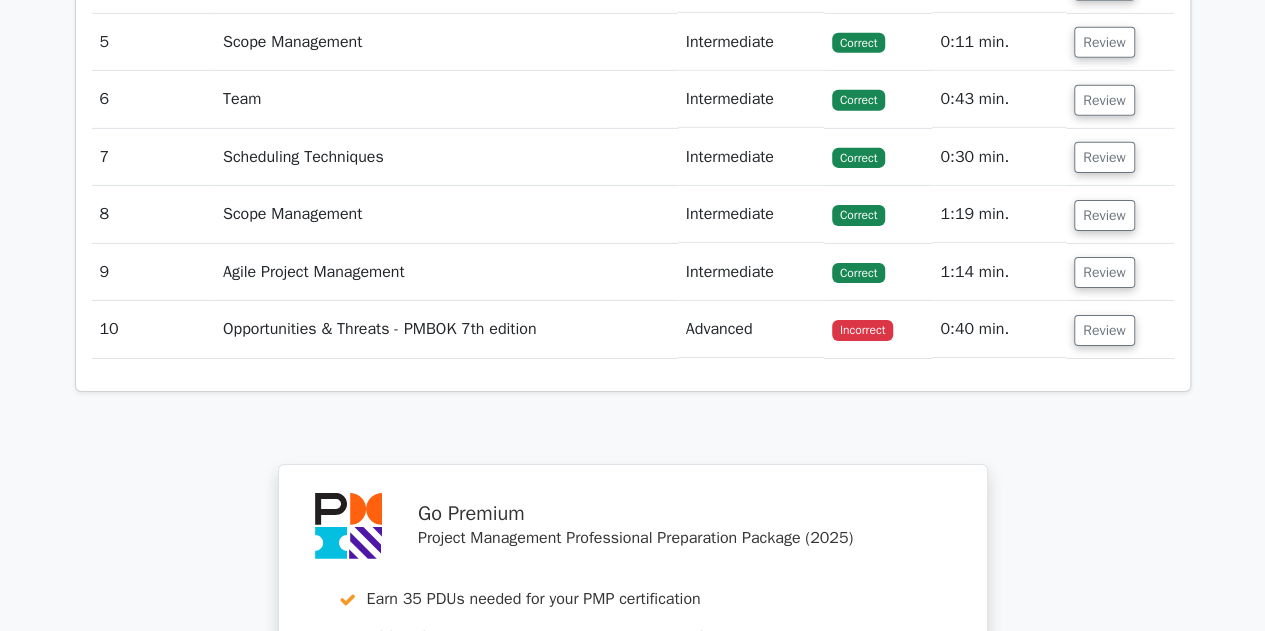 scroll, scrollTop: 3152, scrollLeft: 0, axis: vertical 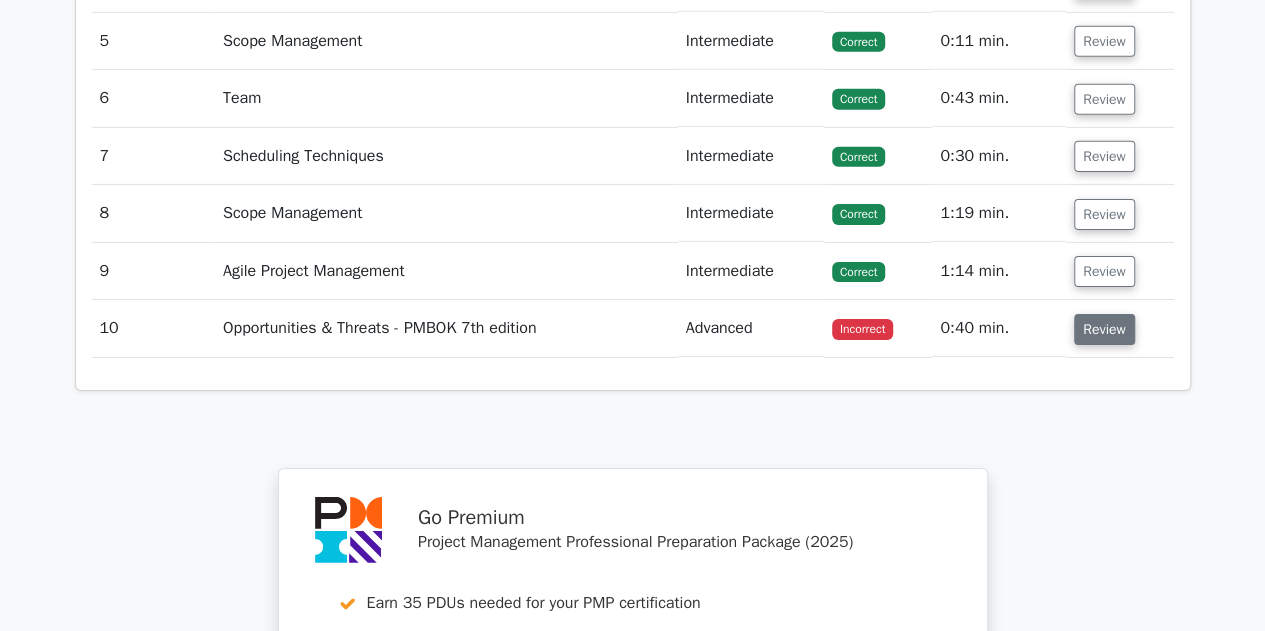click on "Review" at bounding box center (1104, 329) 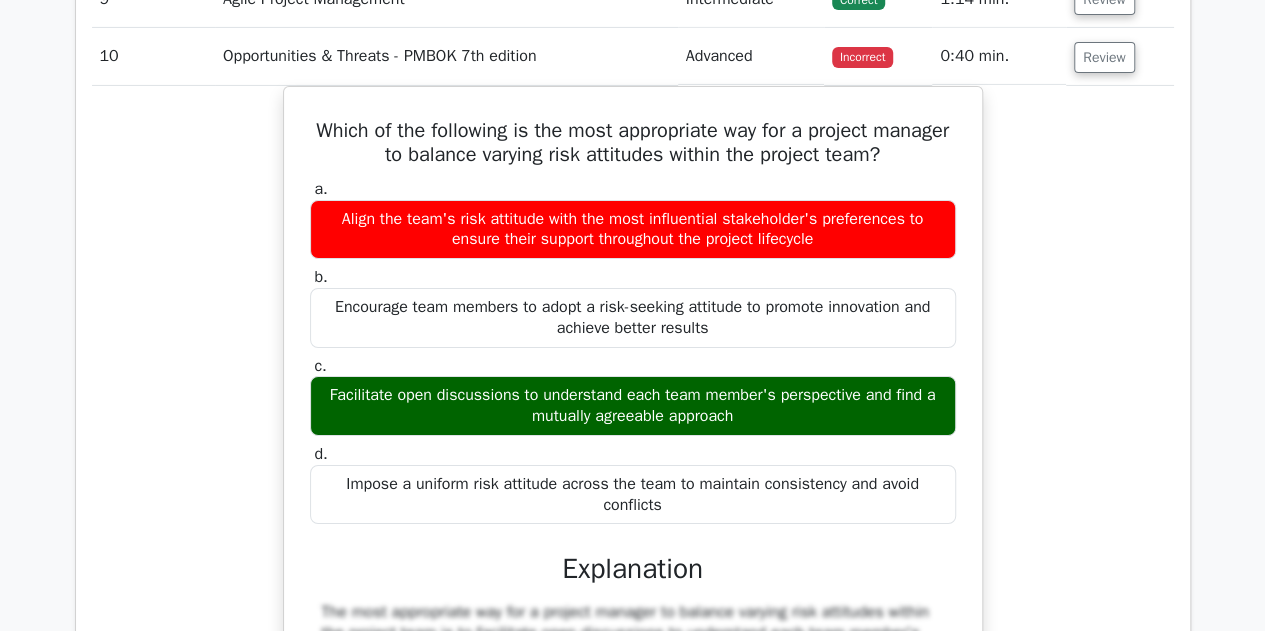 scroll, scrollTop: 3435, scrollLeft: 0, axis: vertical 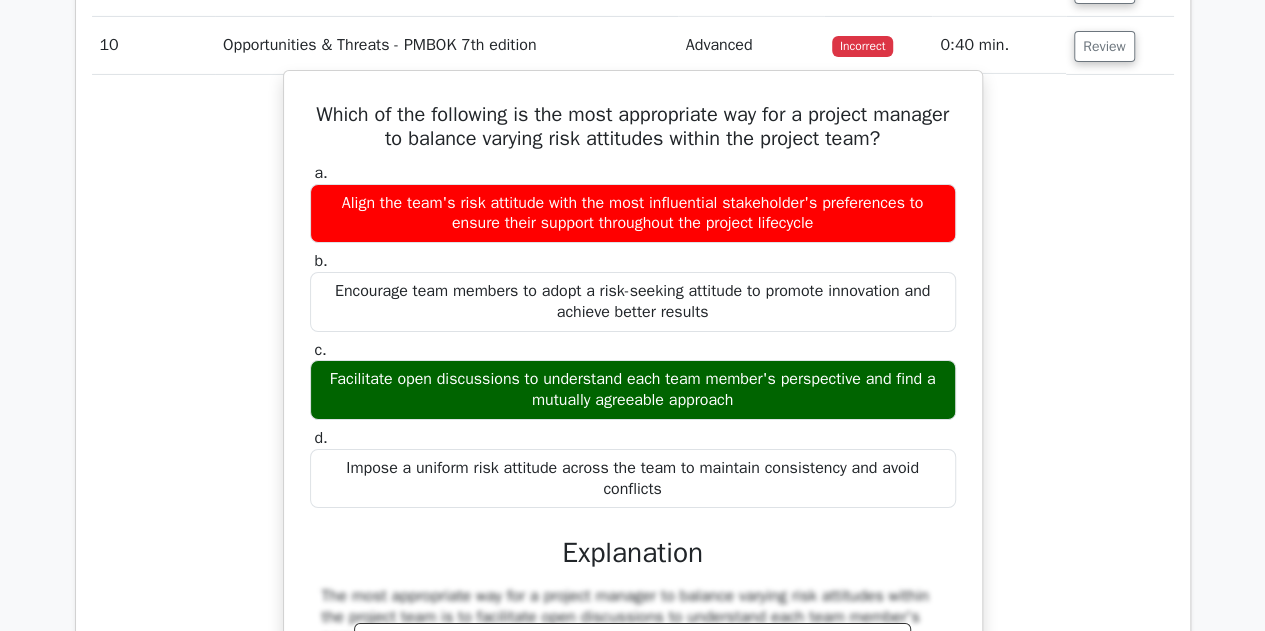 click on "Facilitate open discussions to understand each team member's perspective and find a mutually agreeable approach" at bounding box center [633, 390] 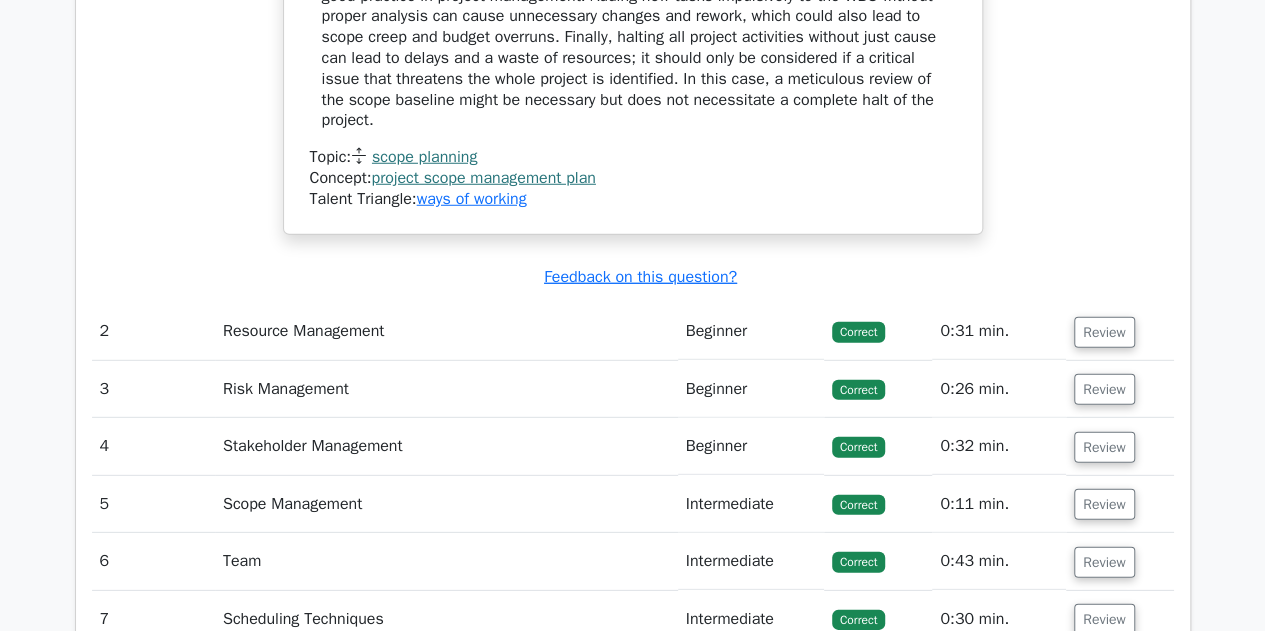 scroll, scrollTop: 2682, scrollLeft: 0, axis: vertical 